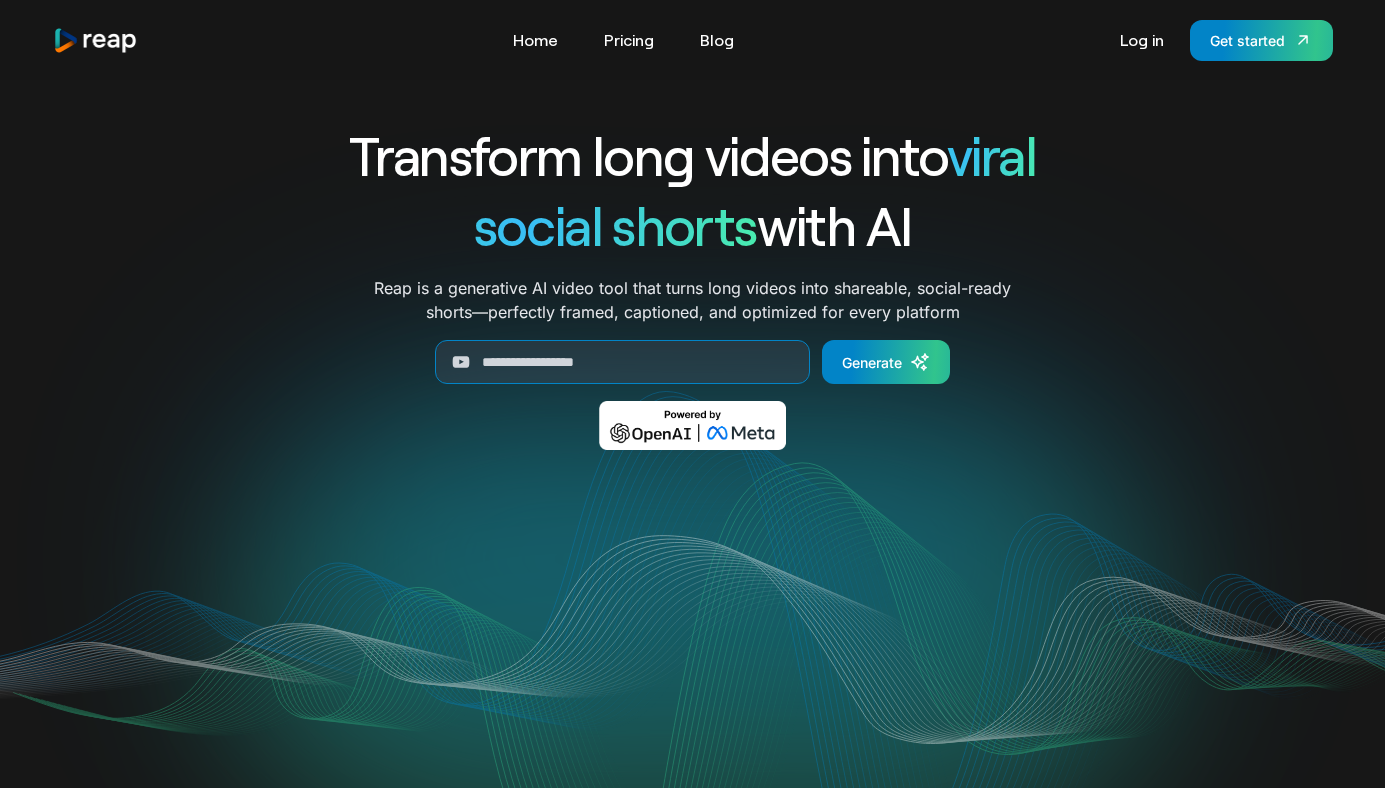 scroll, scrollTop: 0, scrollLeft: 0, axis: both 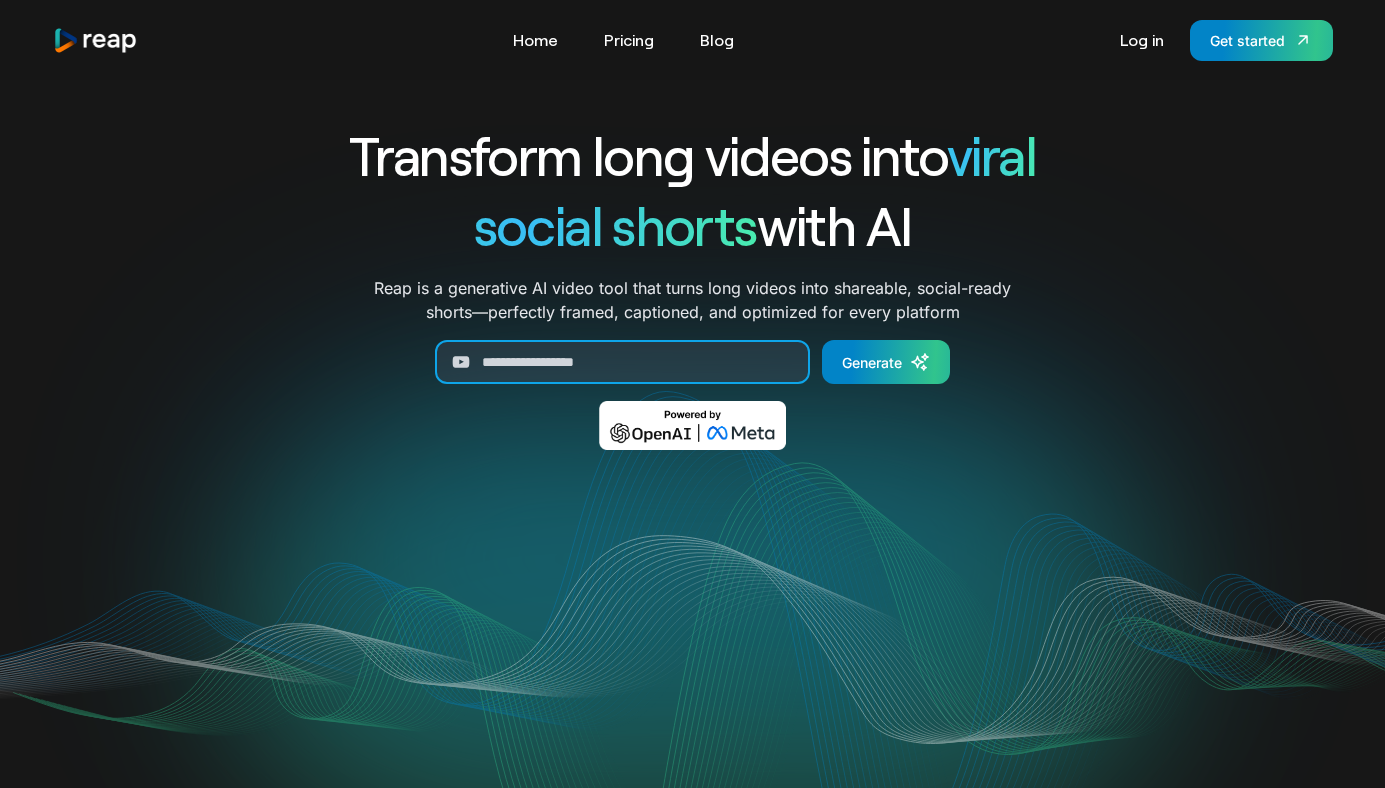 click at bounding box center [622, 362] 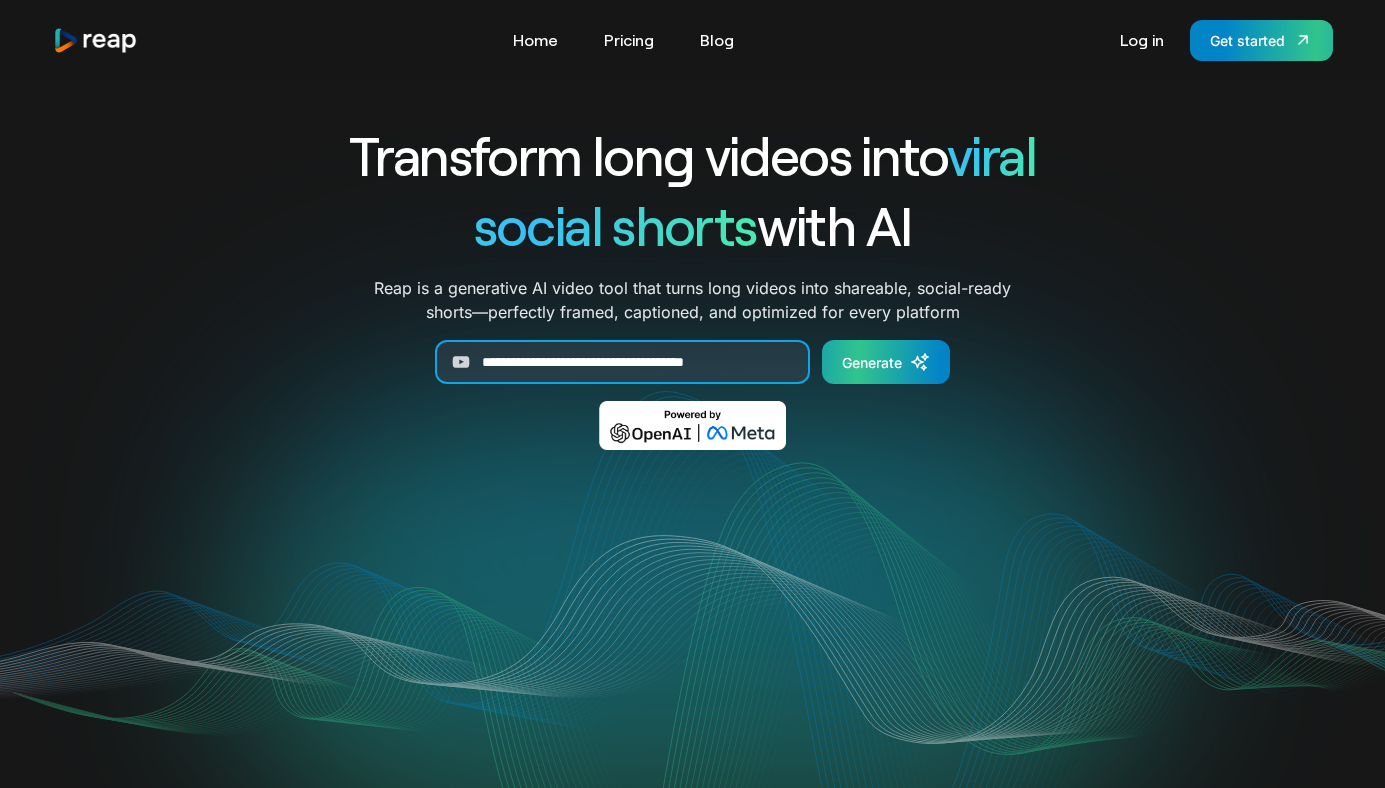 type on "**********" 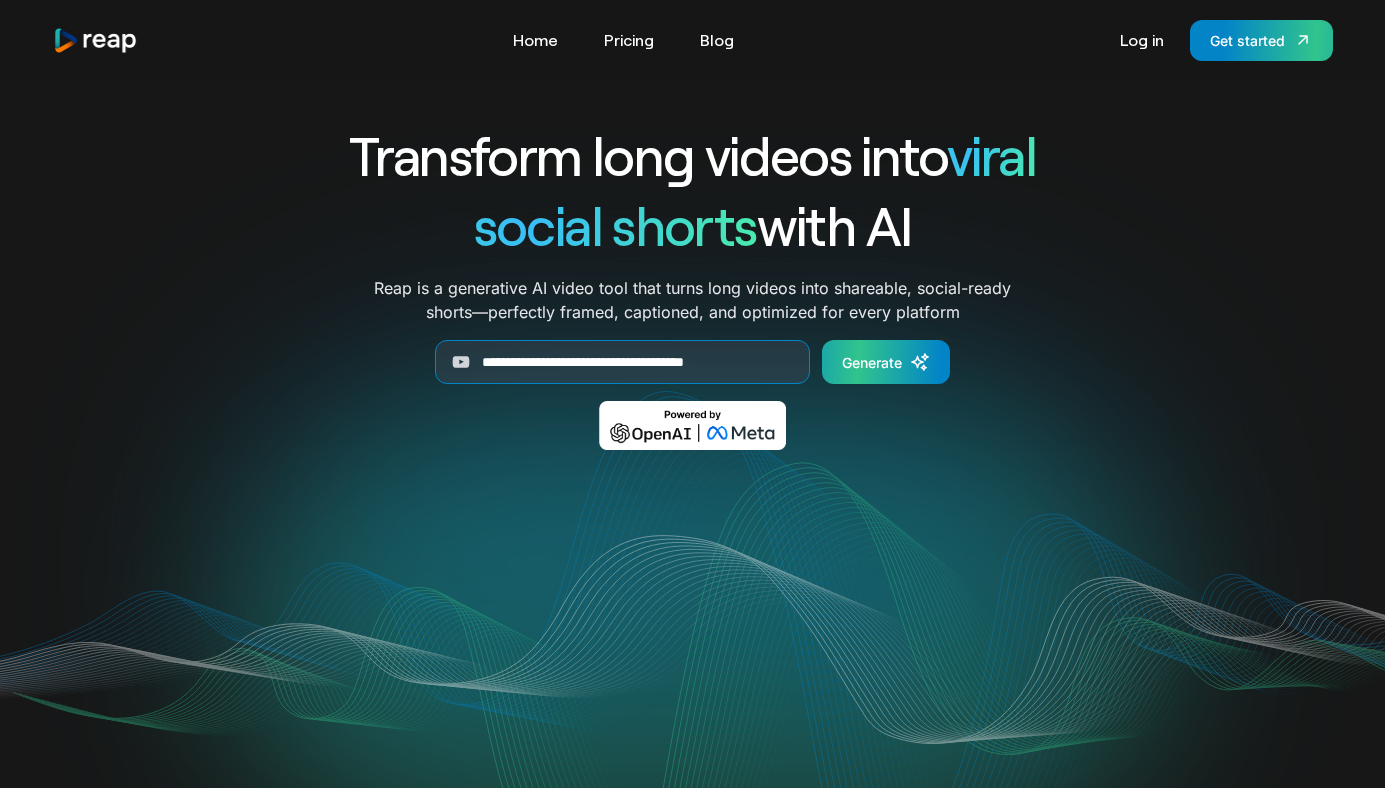 click on "Generate" at bounding box center [872, 362] 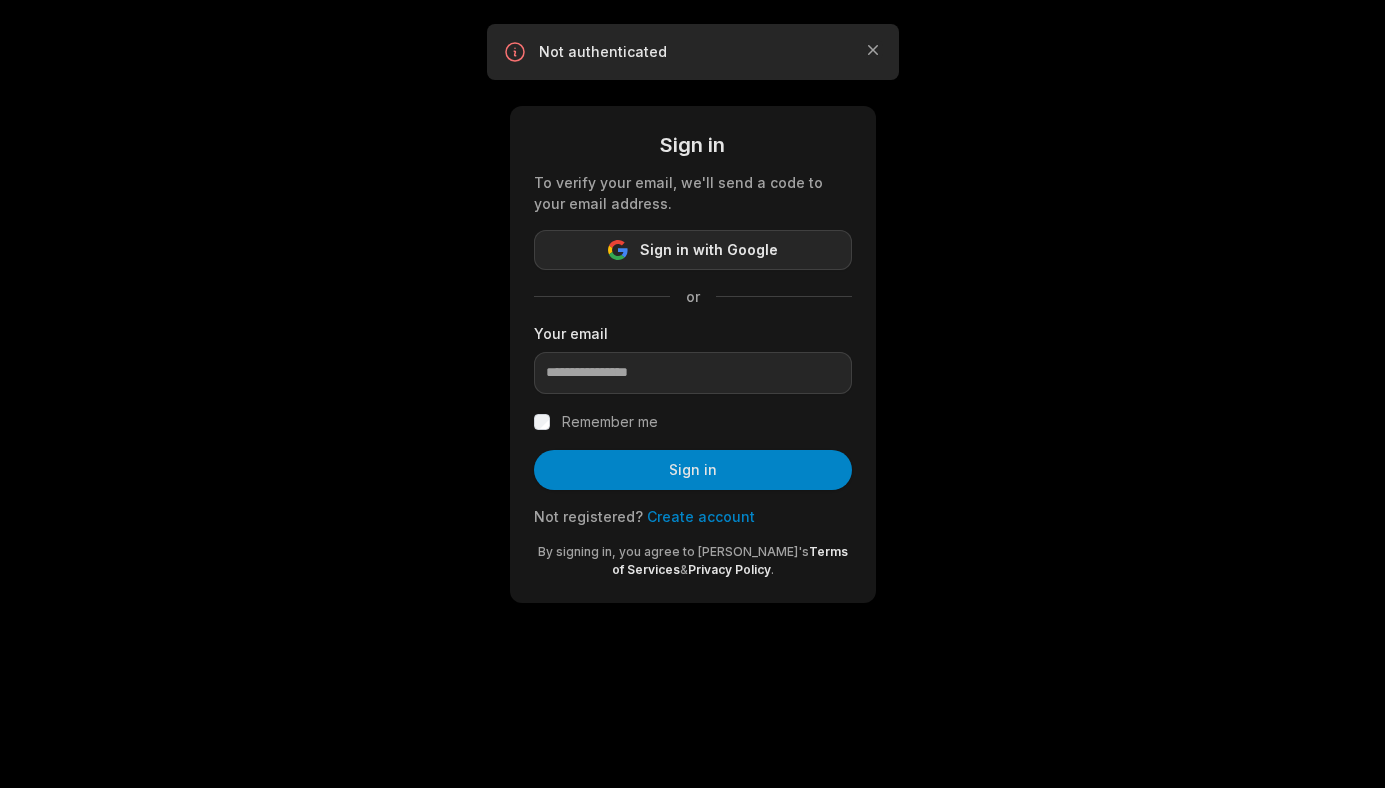 scroll, scrollTop: 0, scrollLeft: 0, axis: both 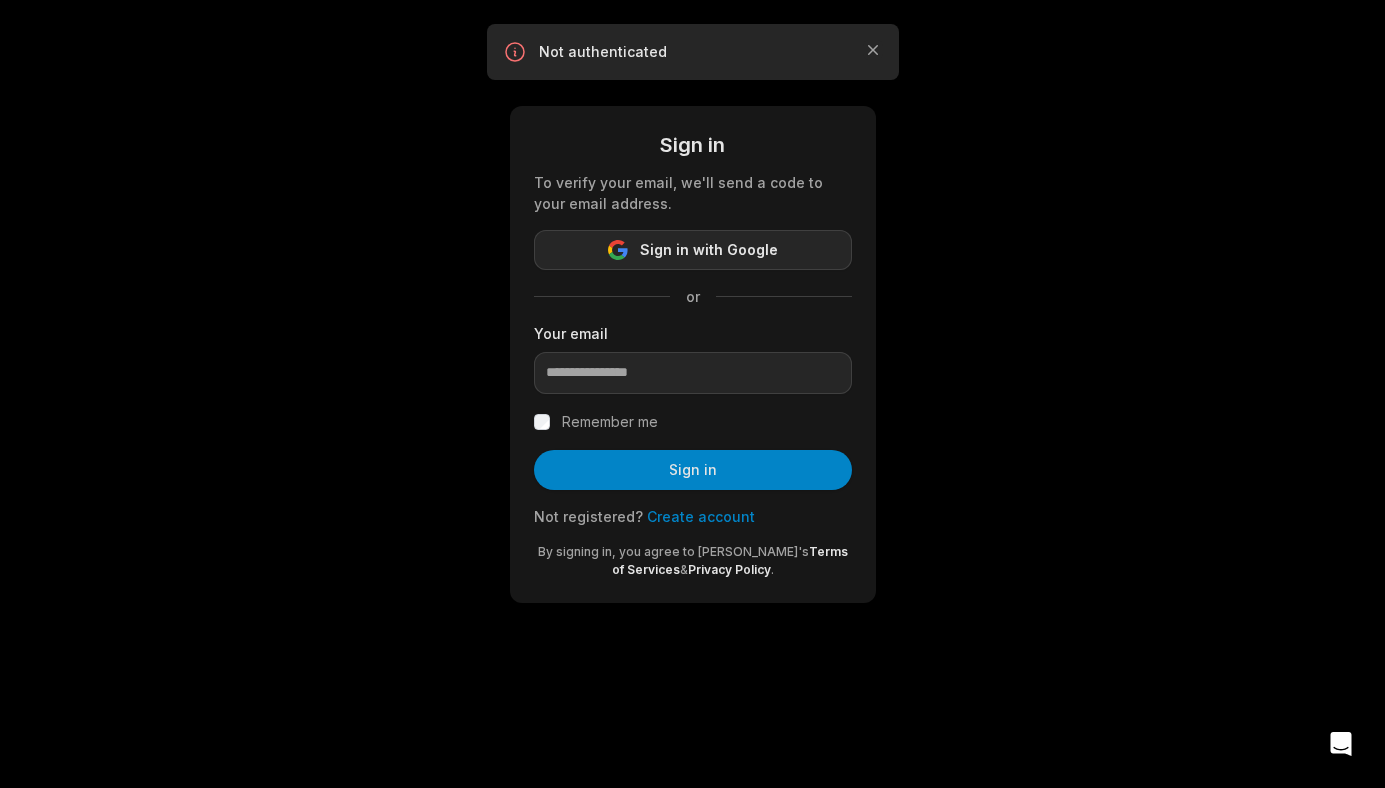 click on "Sign in with Google" at bounding box center [693, 250] 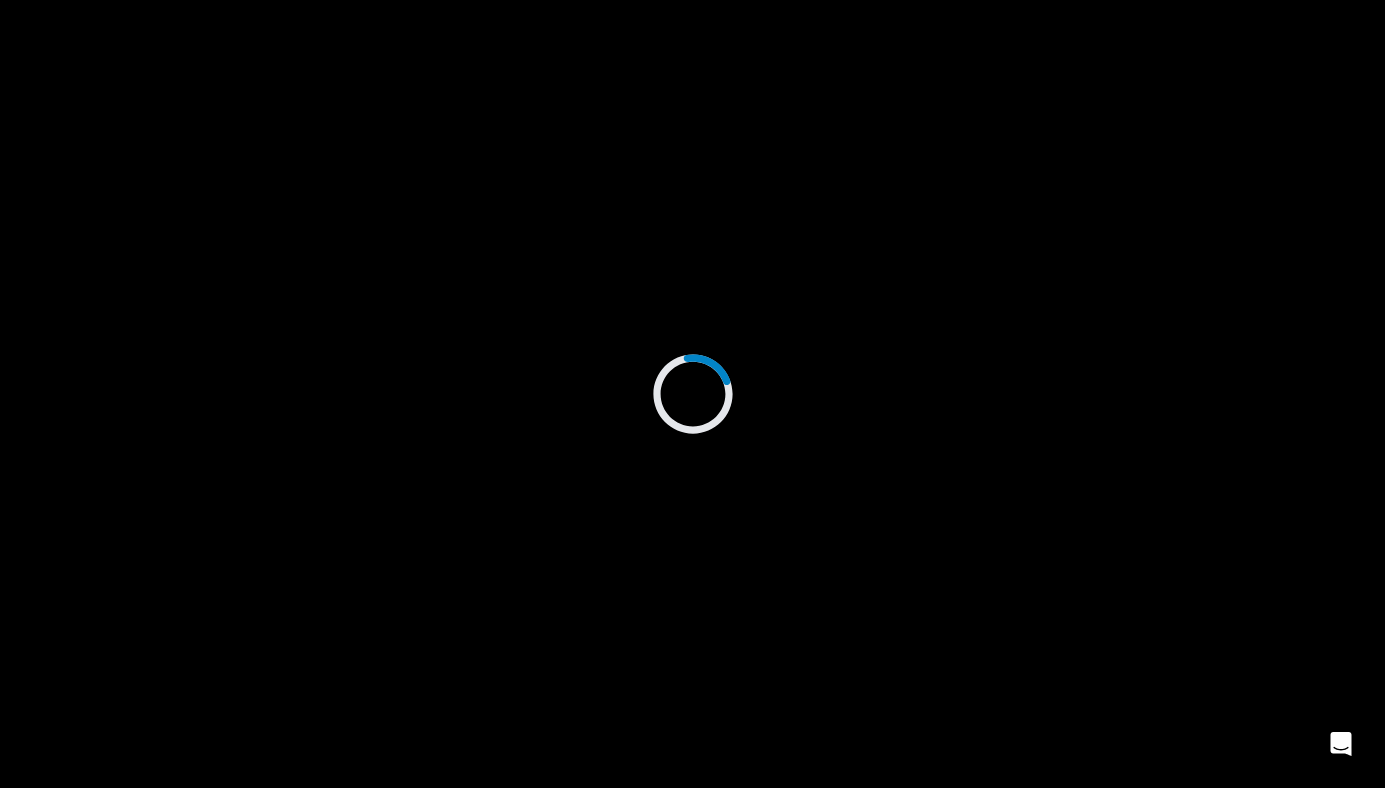scroll, scrollTop: 0, scrollLeft: 0, axis: both 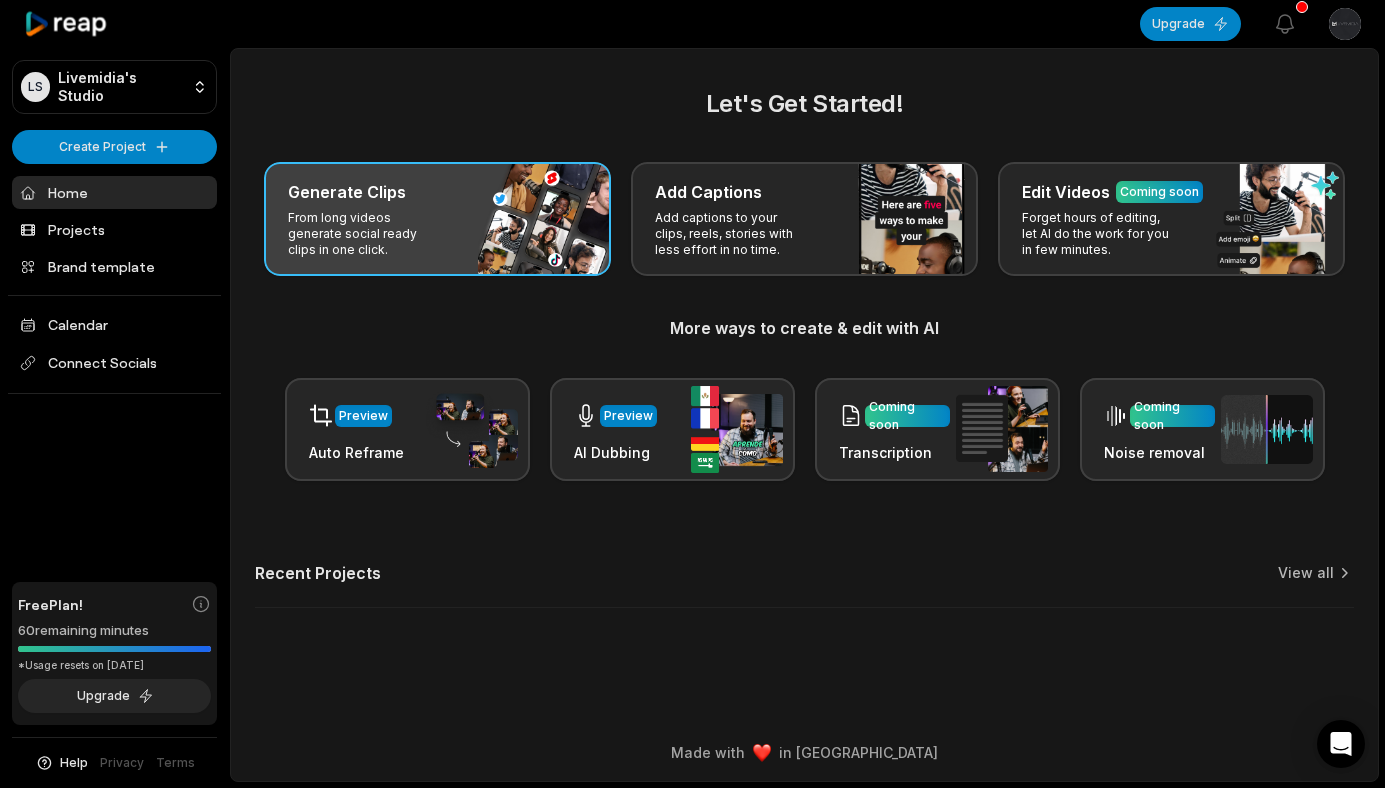 click on "From long videos generate social ready clips in one click." at bounding box center (365, 234) 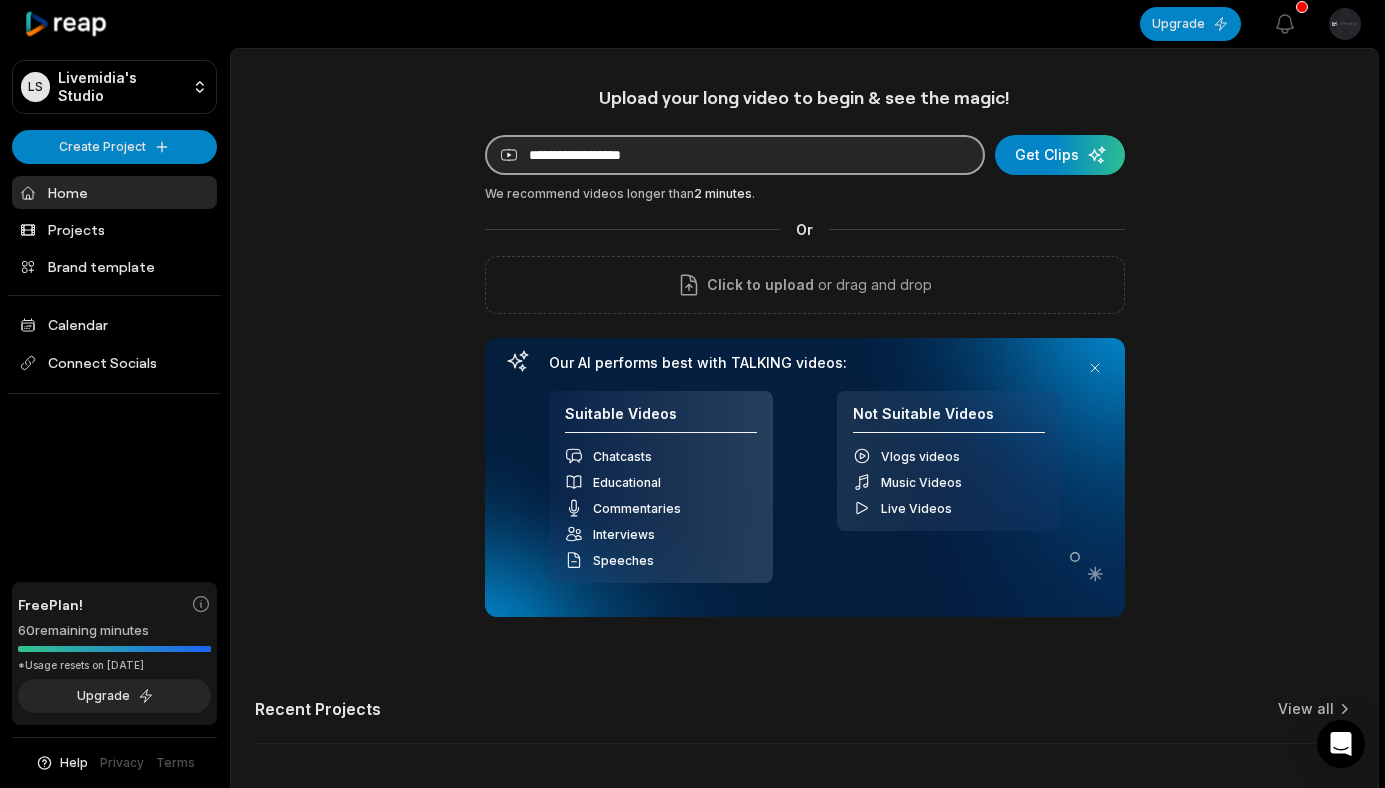 click at bounding box center (735, 155) 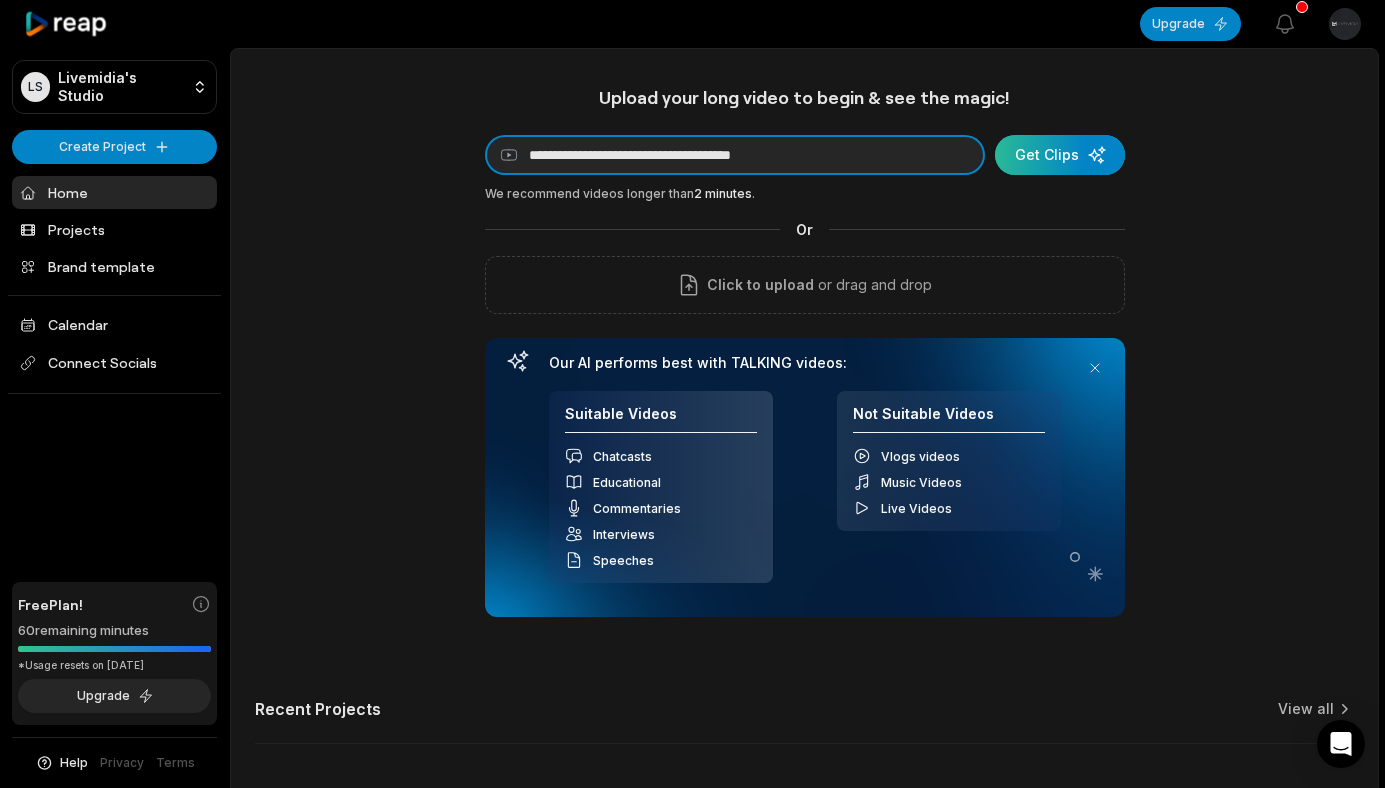 type on "**********" 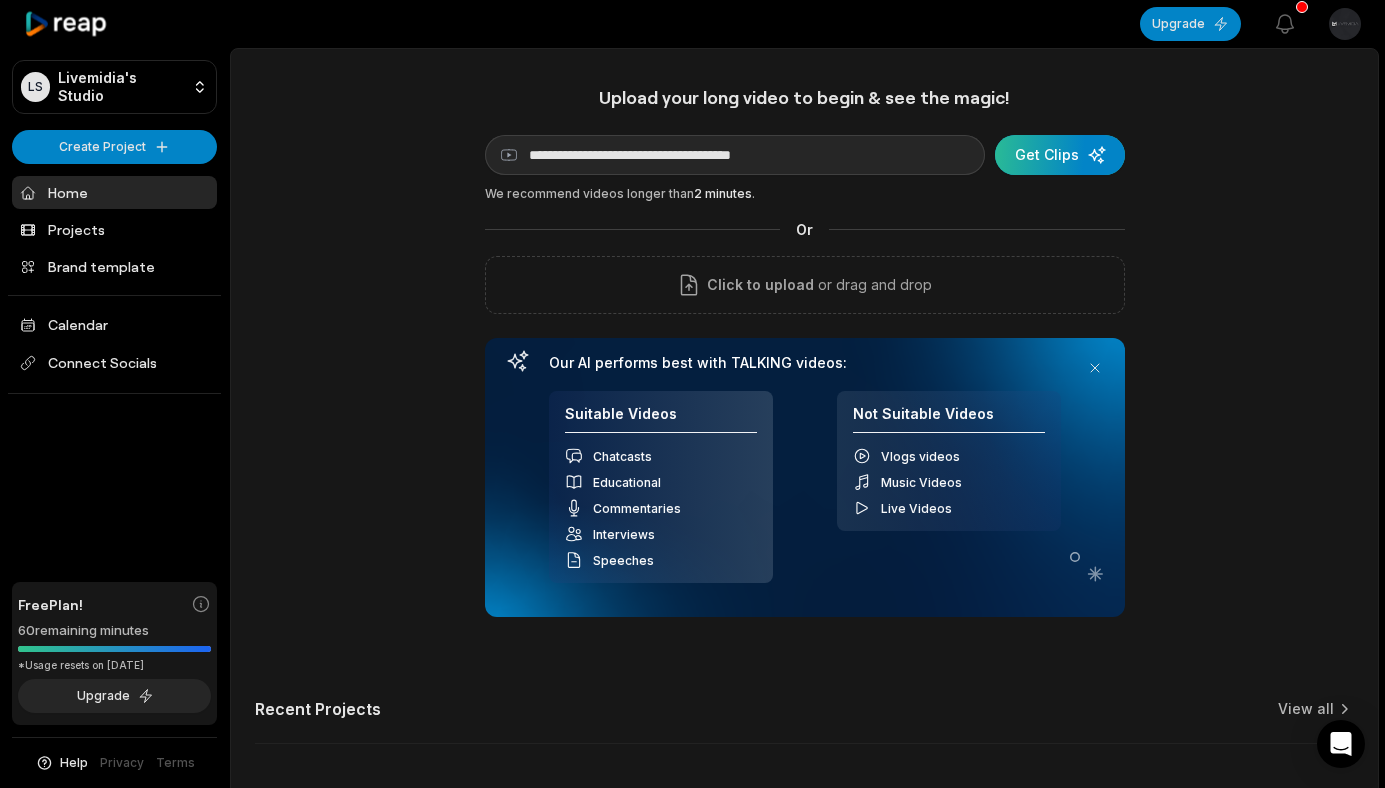 click at bounding box center (1060, 155) 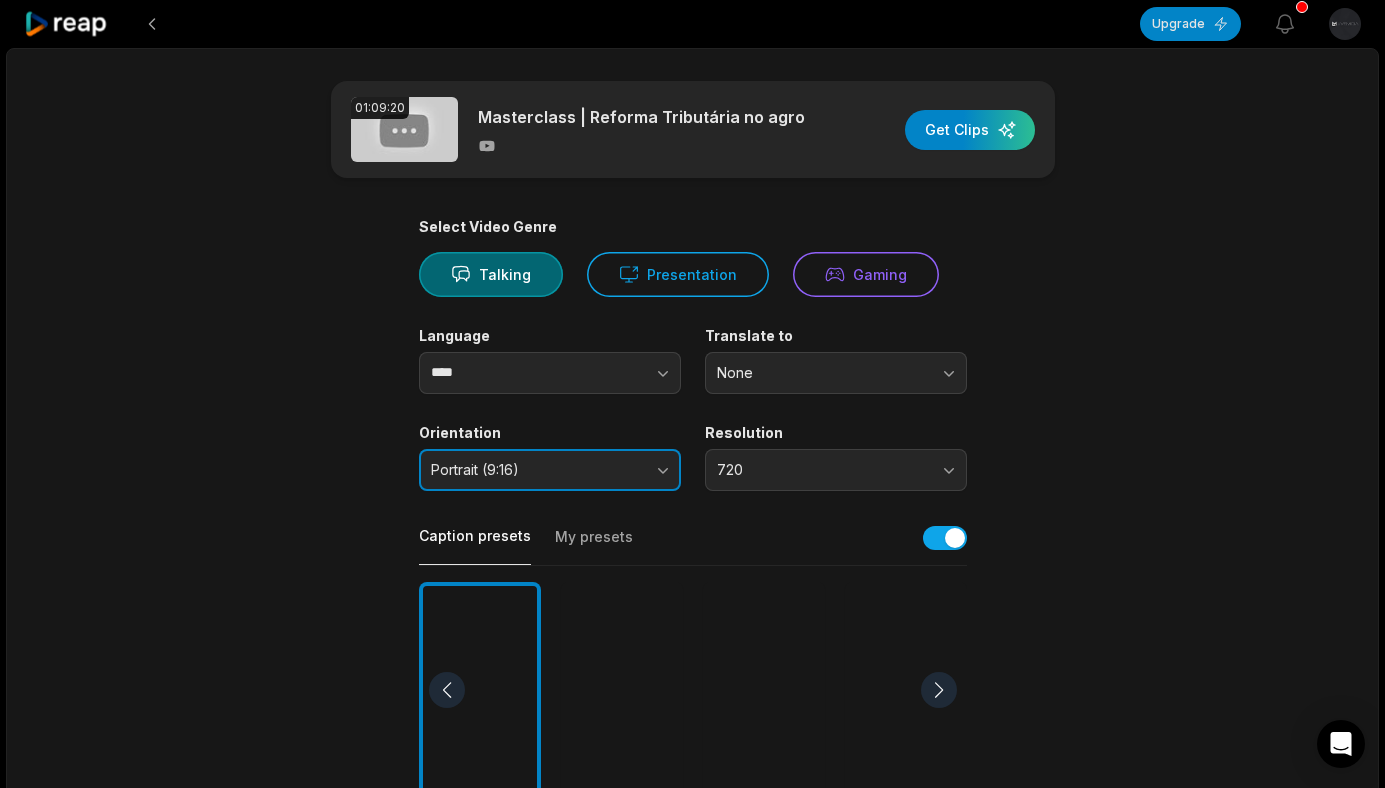 click on "Portrait (9:16)" at bounding box center (550, 470) 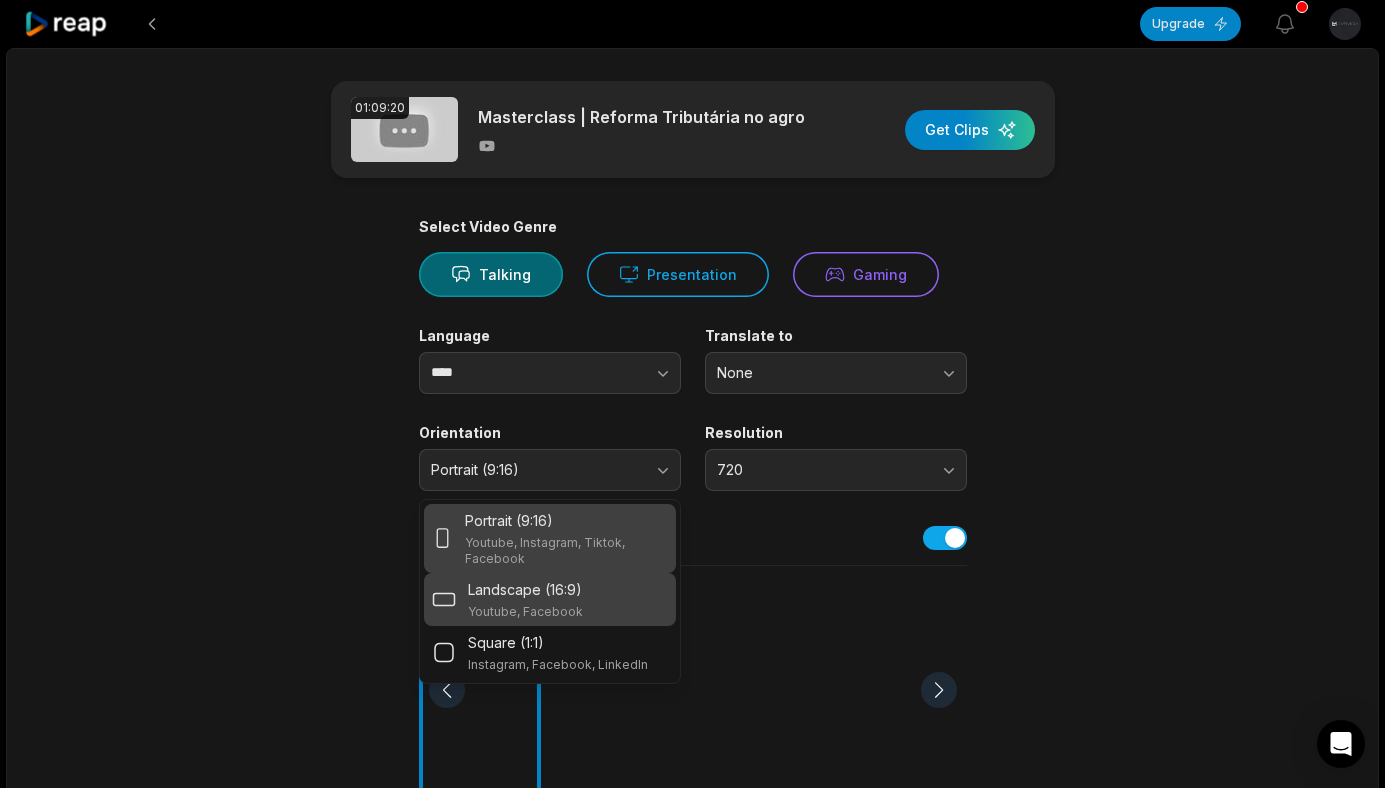 click on "Landscape (16:9) Youtube, Facebook" at bounding box center [550, 599] 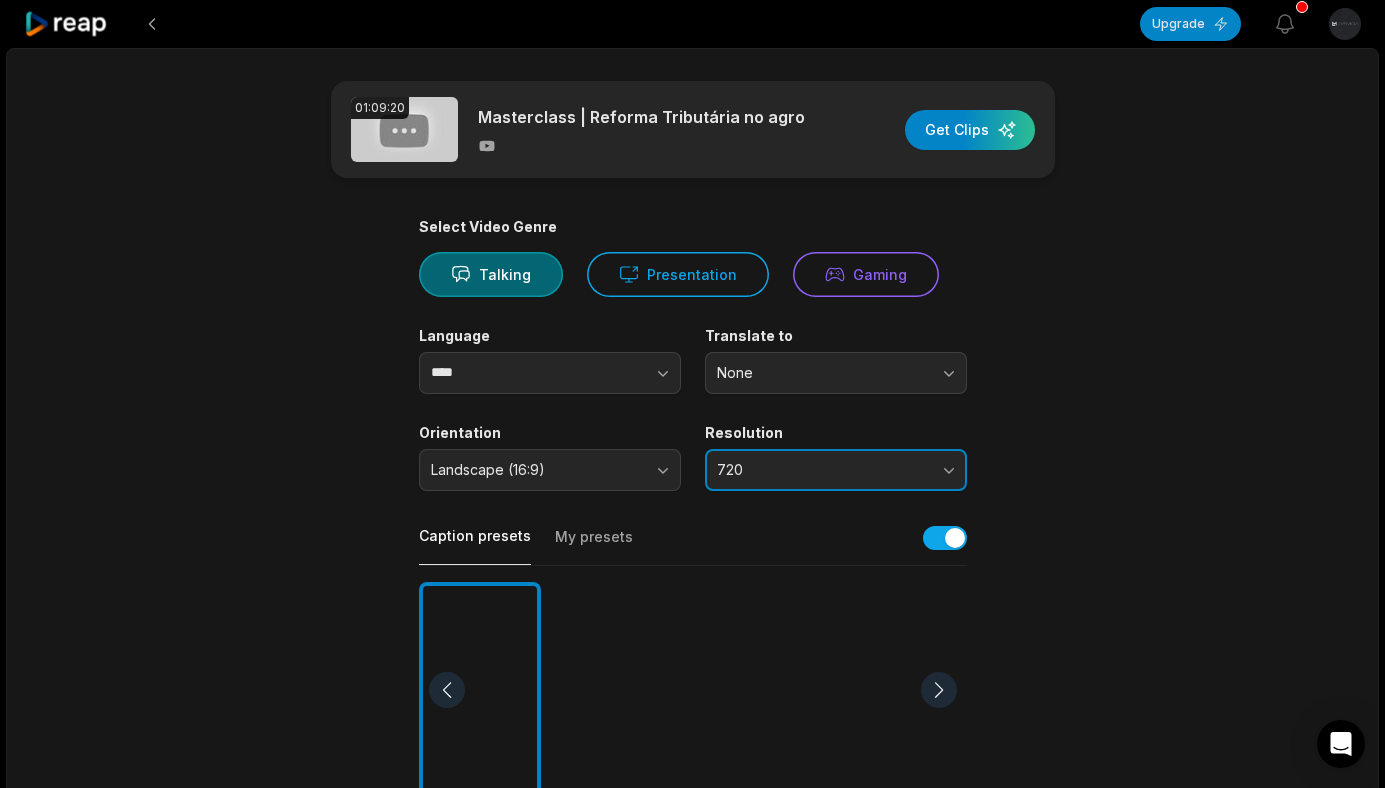 click on "720" at bounding box center [822, 470] 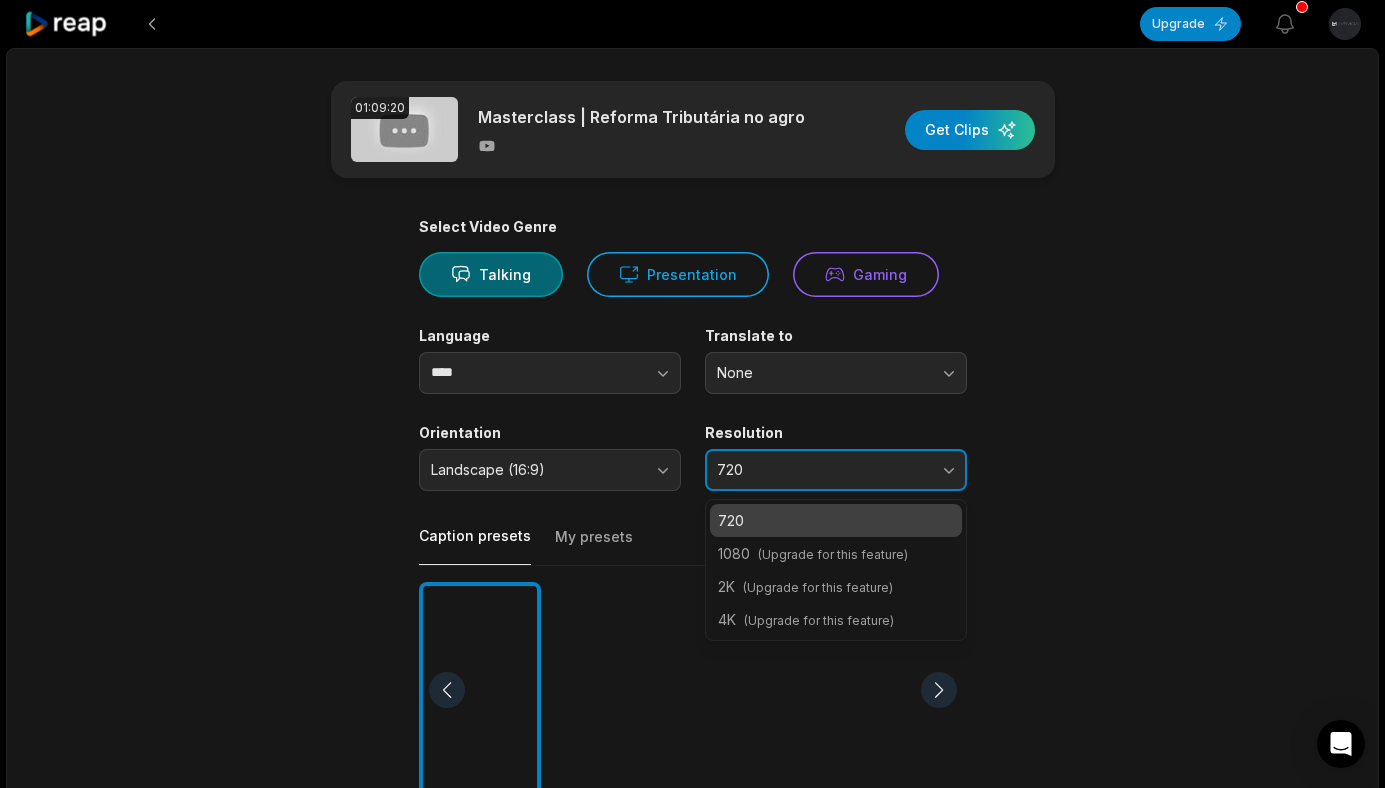 click on "720" at bounding box center [822, 470] 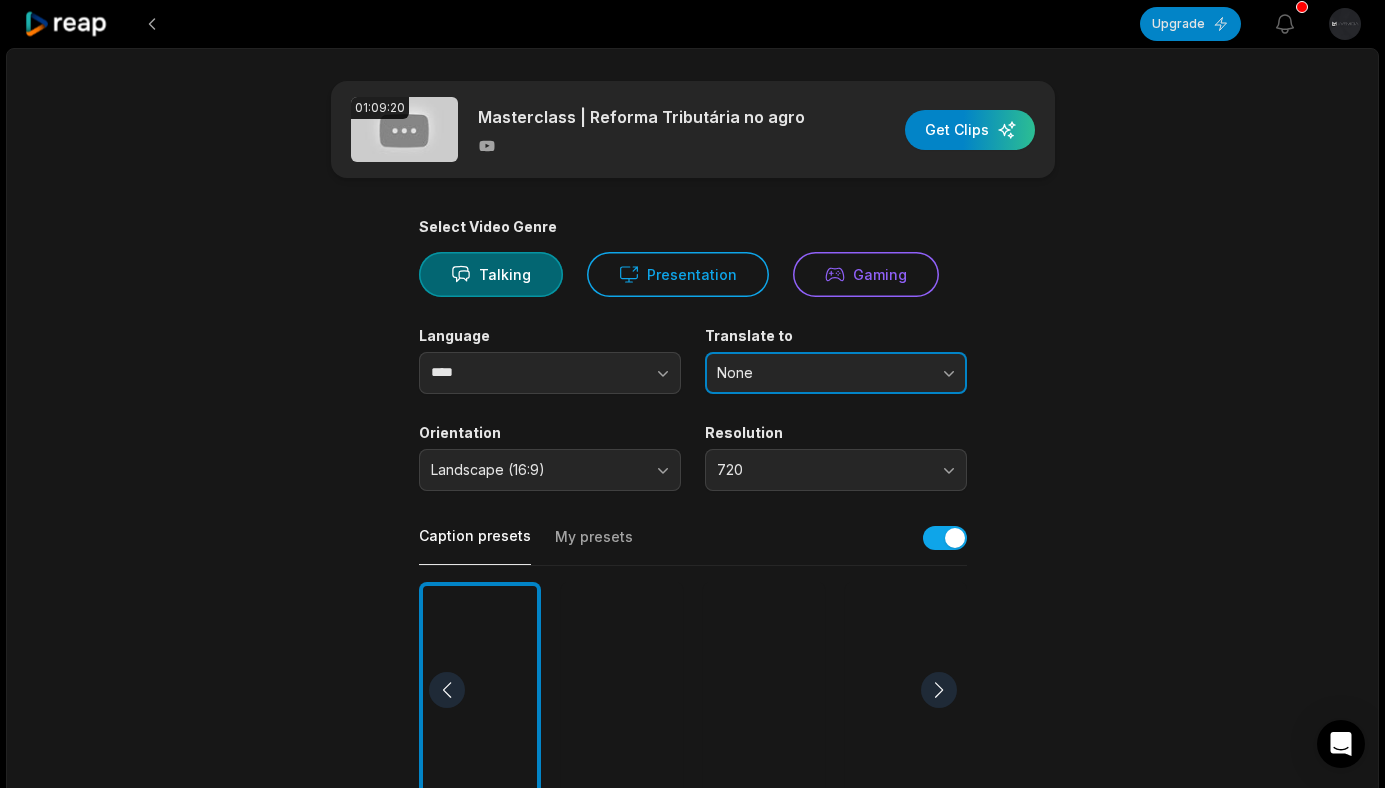 click on "None" at bounding box center (822, 373) 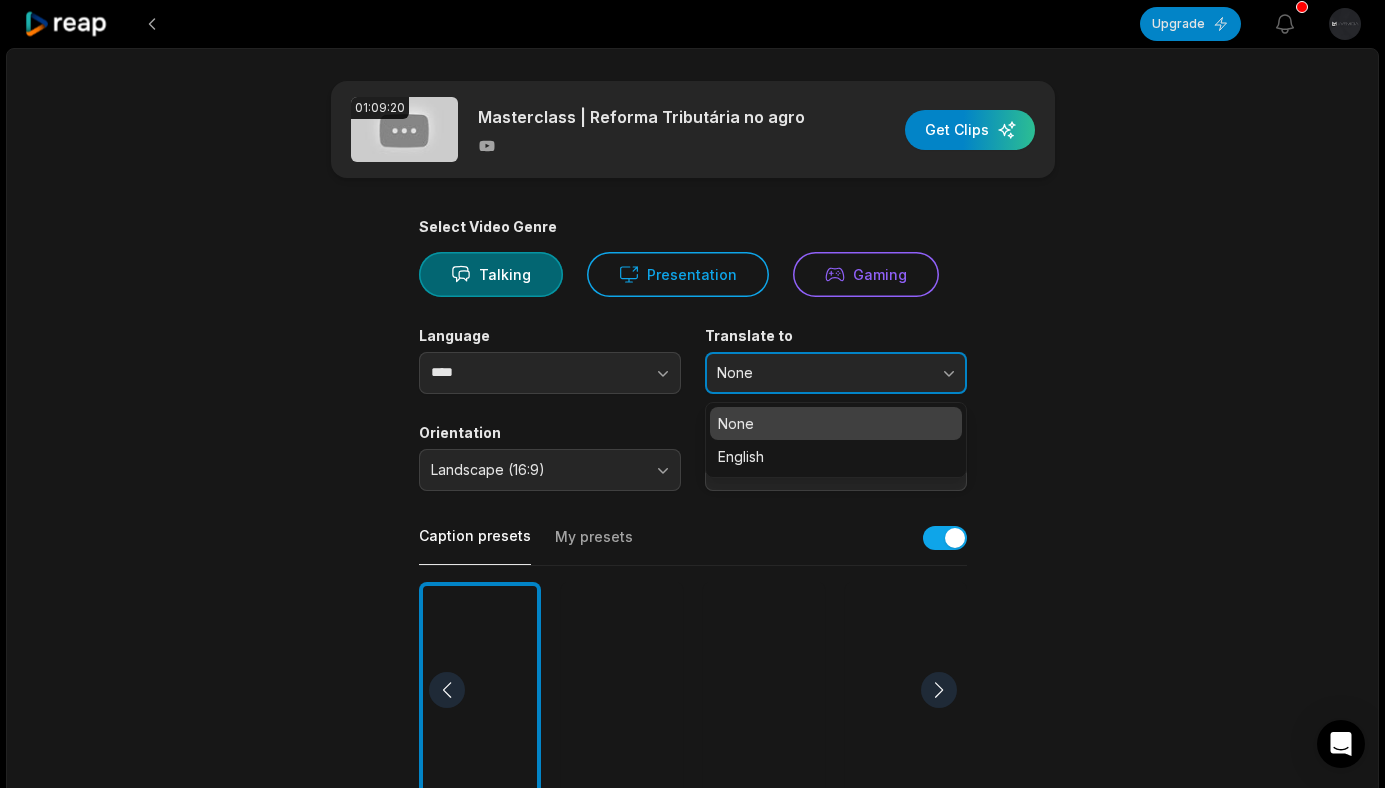 click on "None" at bounding box center (822, 373) 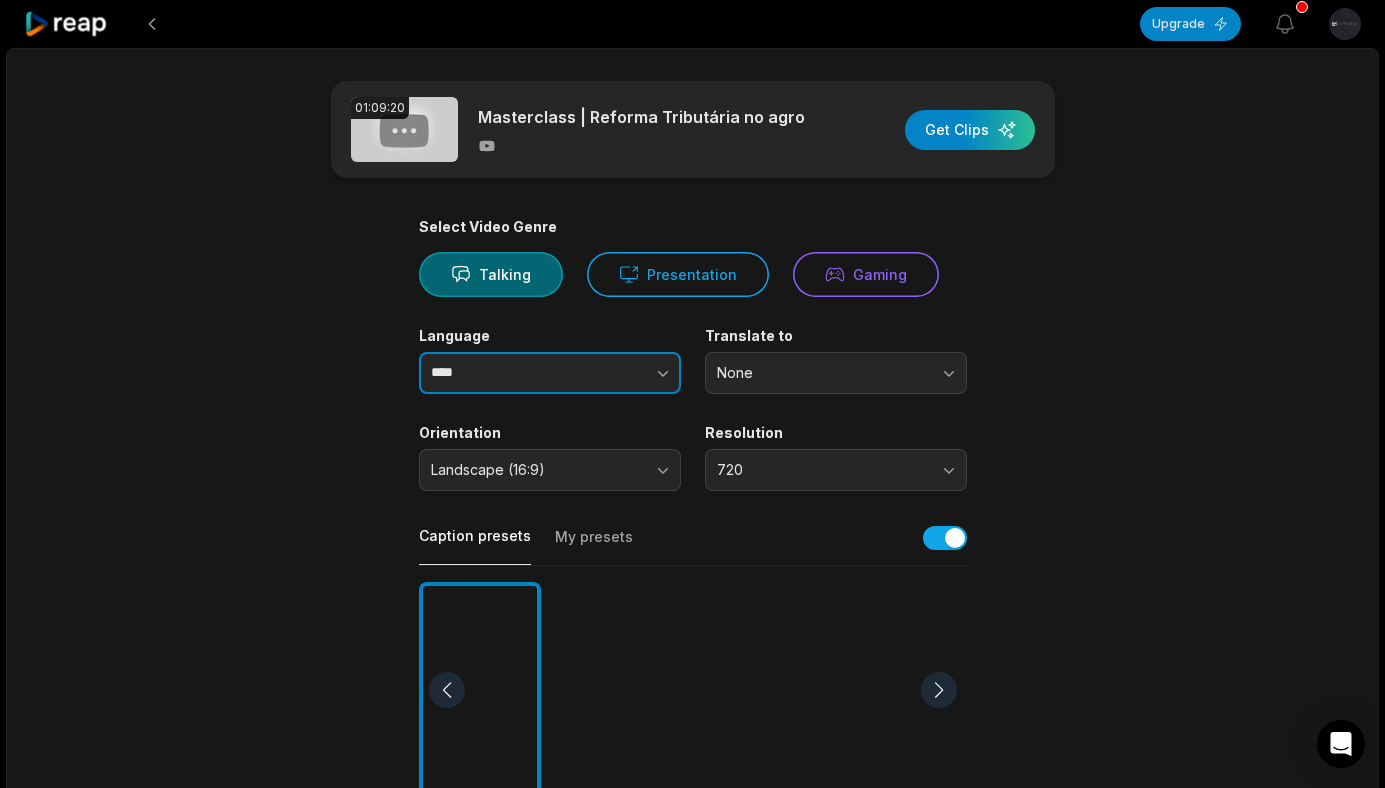 click on "****" at bounding box center (550, 373) 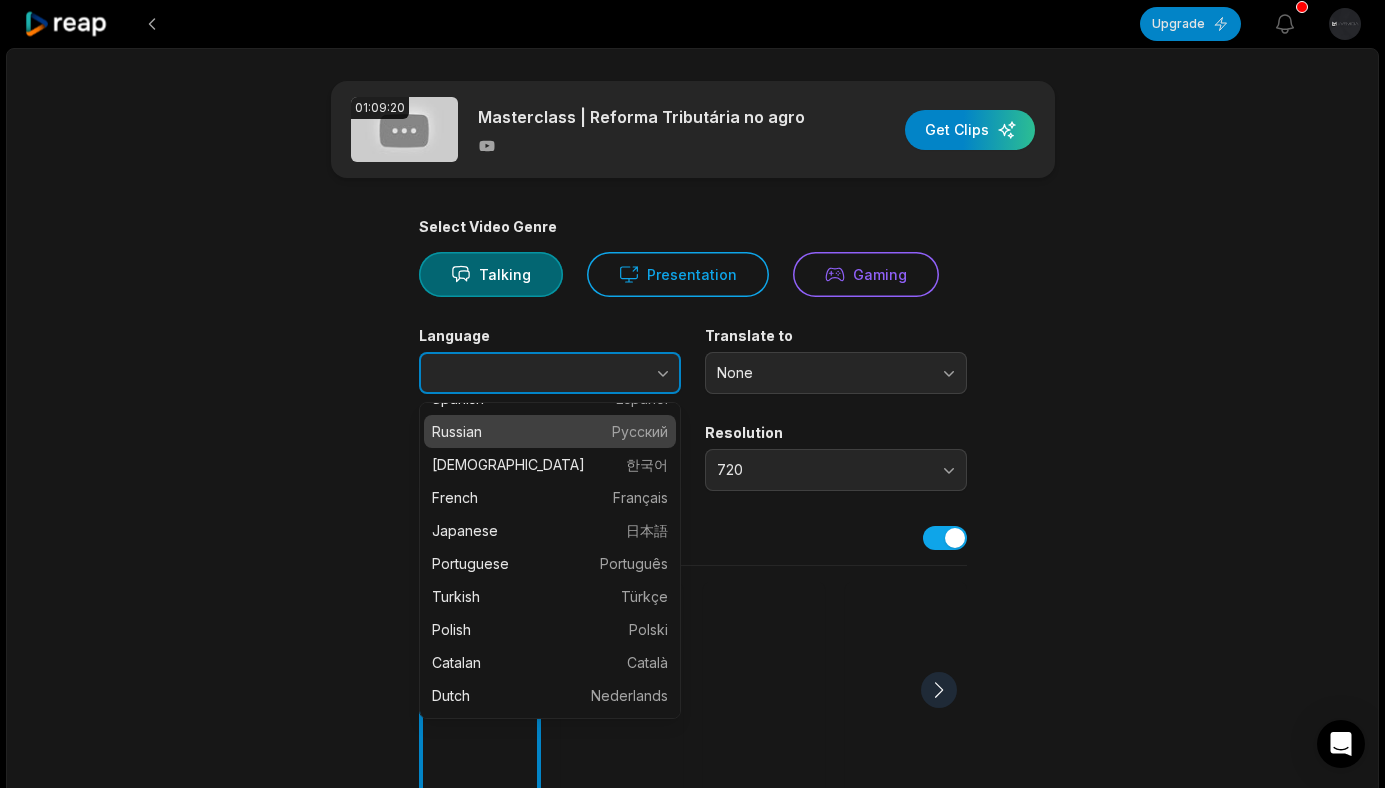 scroll, scrollTop: 162, scrollLeft: 0, axis: vertical 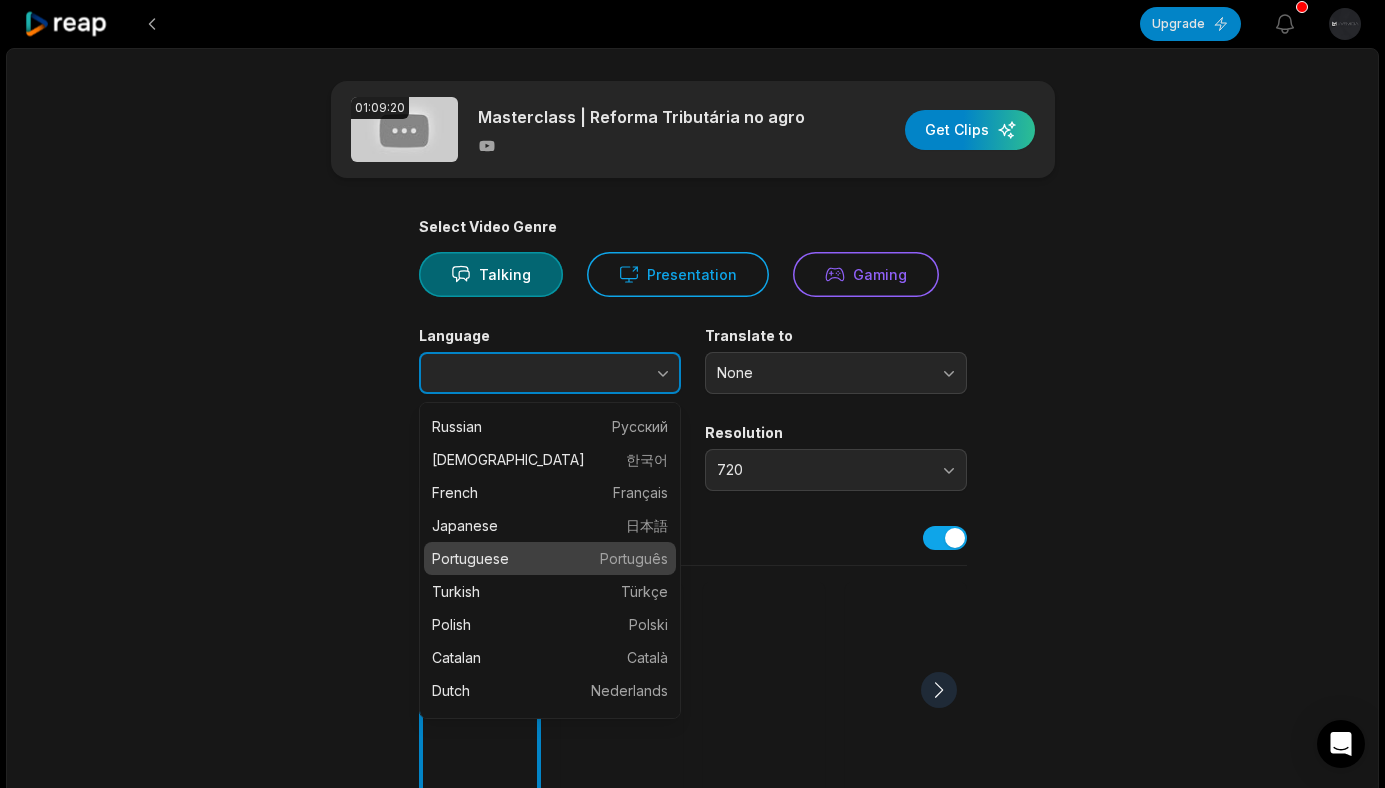type on "**********" 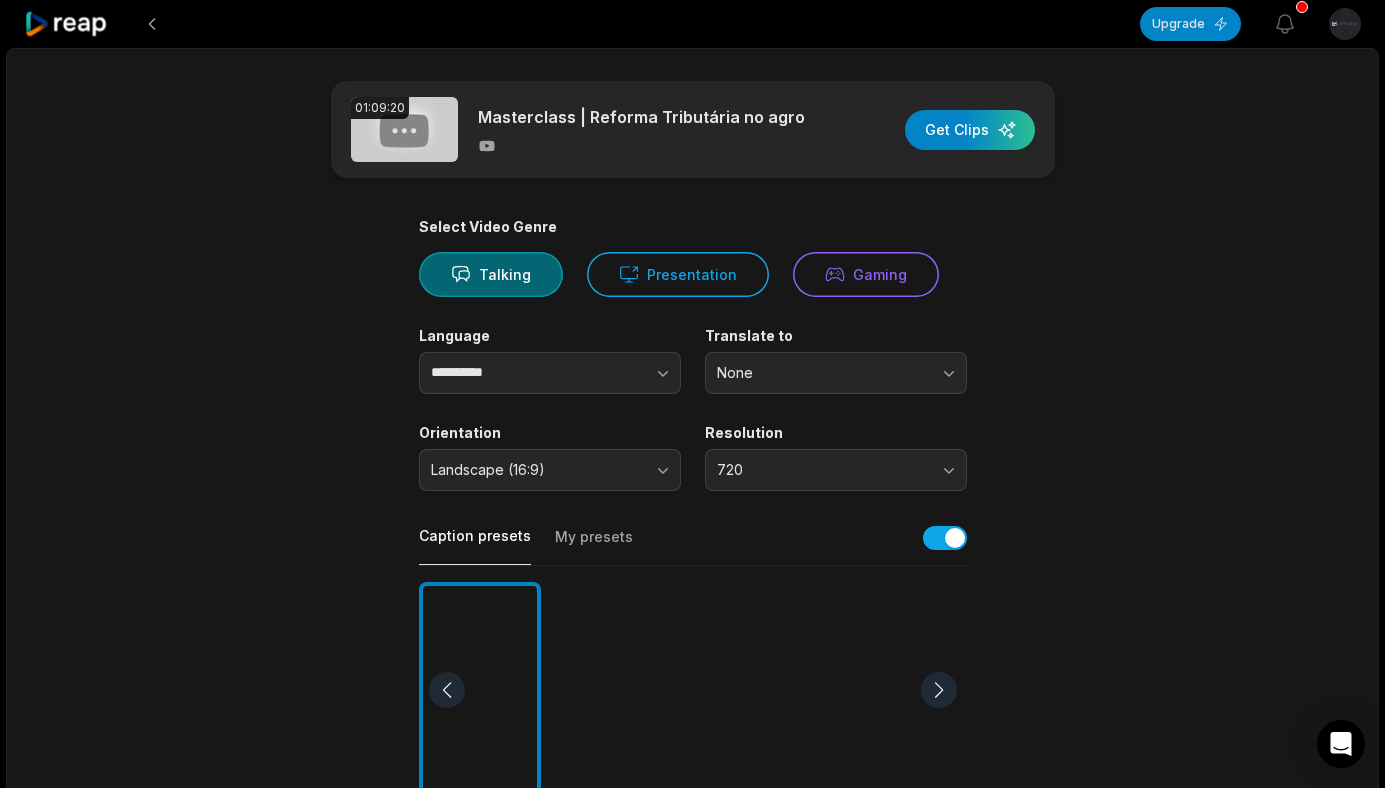 click on "**********" at bounding box center (693, 689) 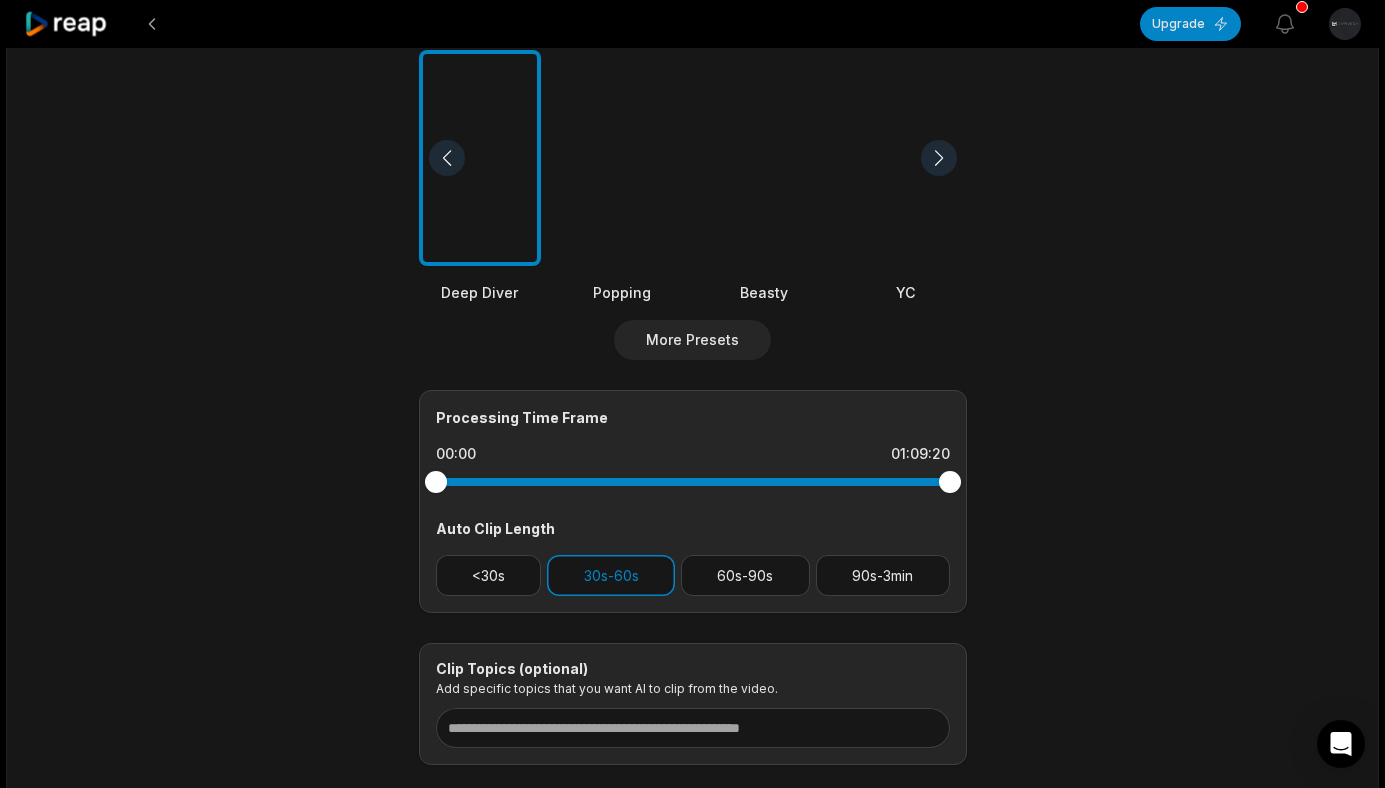 scroll, scrollTop: 534, scrollLeft: 0, axis: vertical 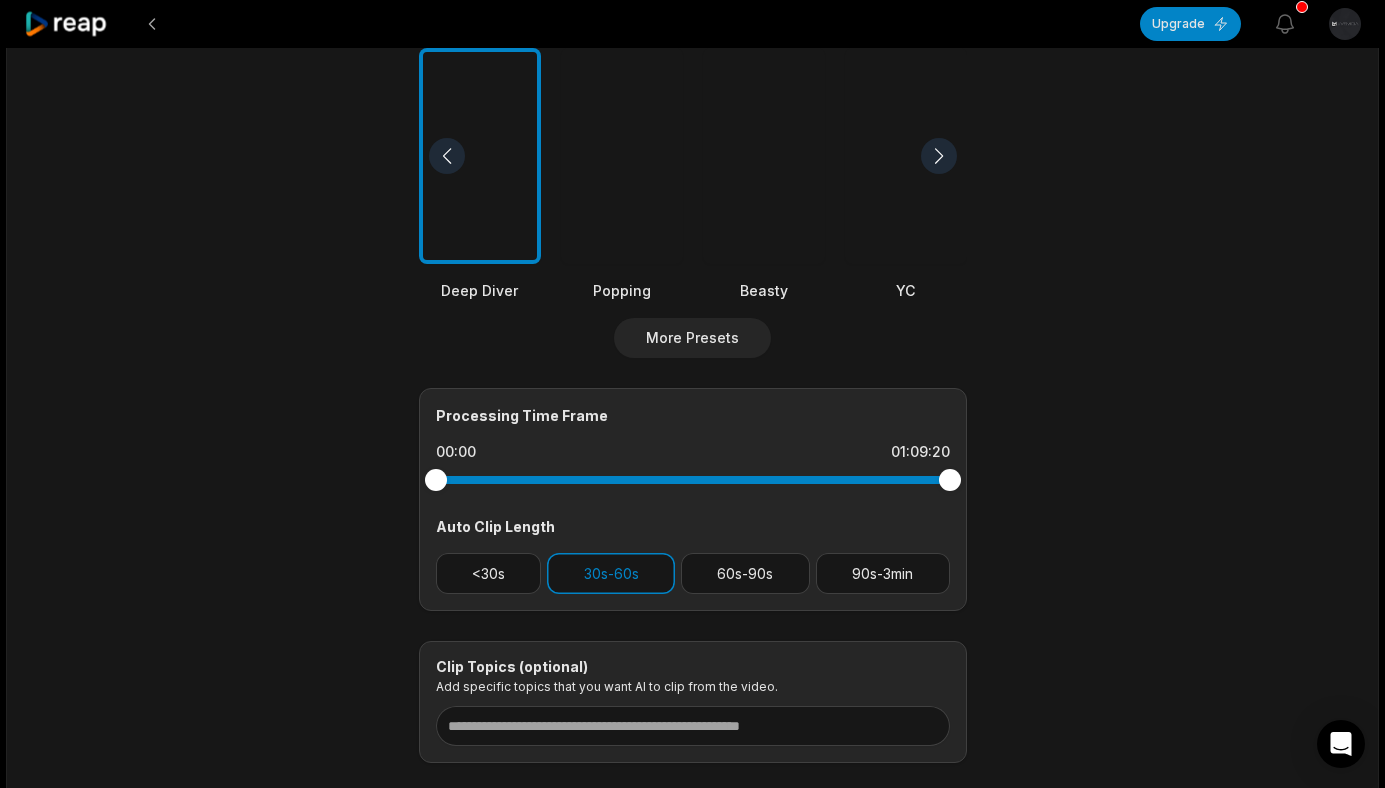 drag, startPoint x: 944, startPoint y: 482, endPoint x: 1002, endPoint y: 481, distance: 58.00862 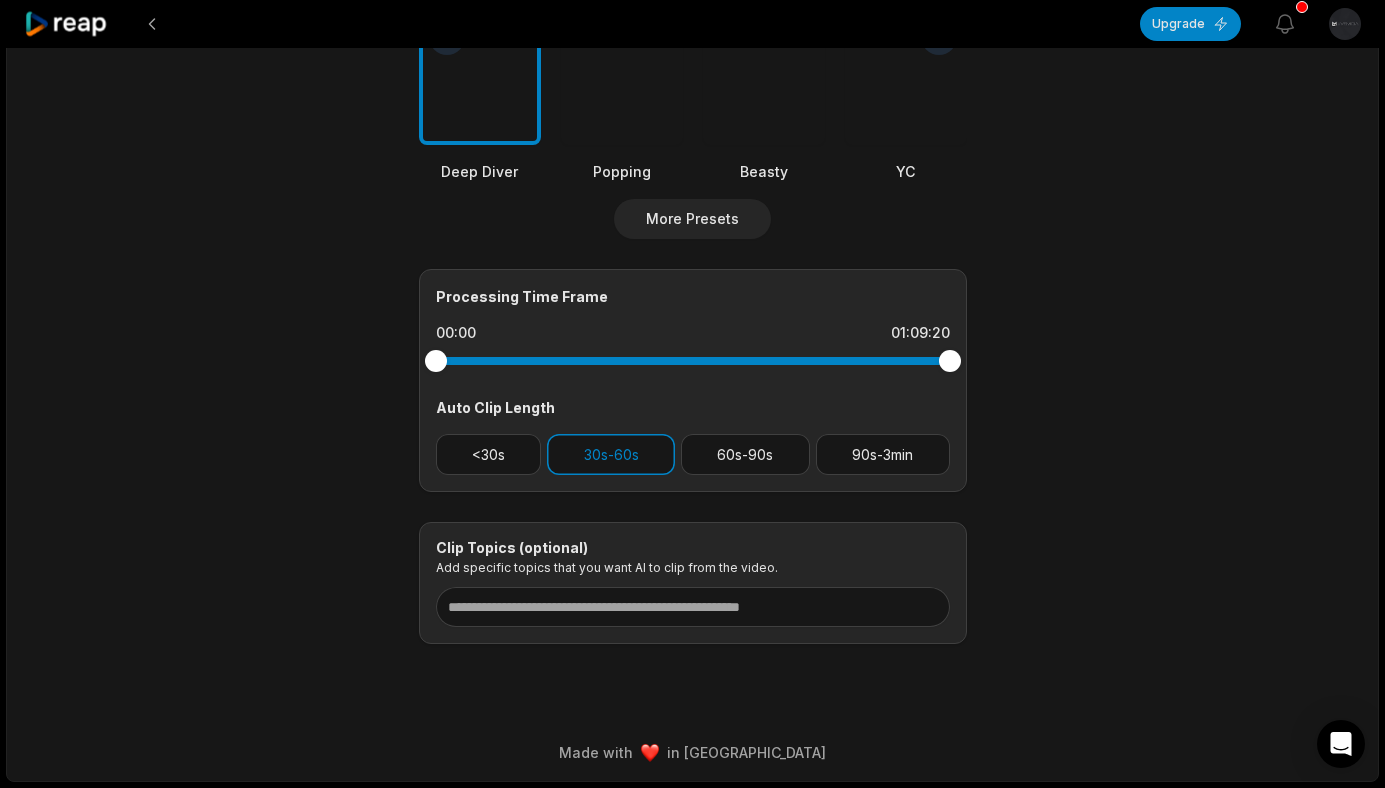 scroll, scrollTop: 1, scrollLeft: 0, axis: vertical 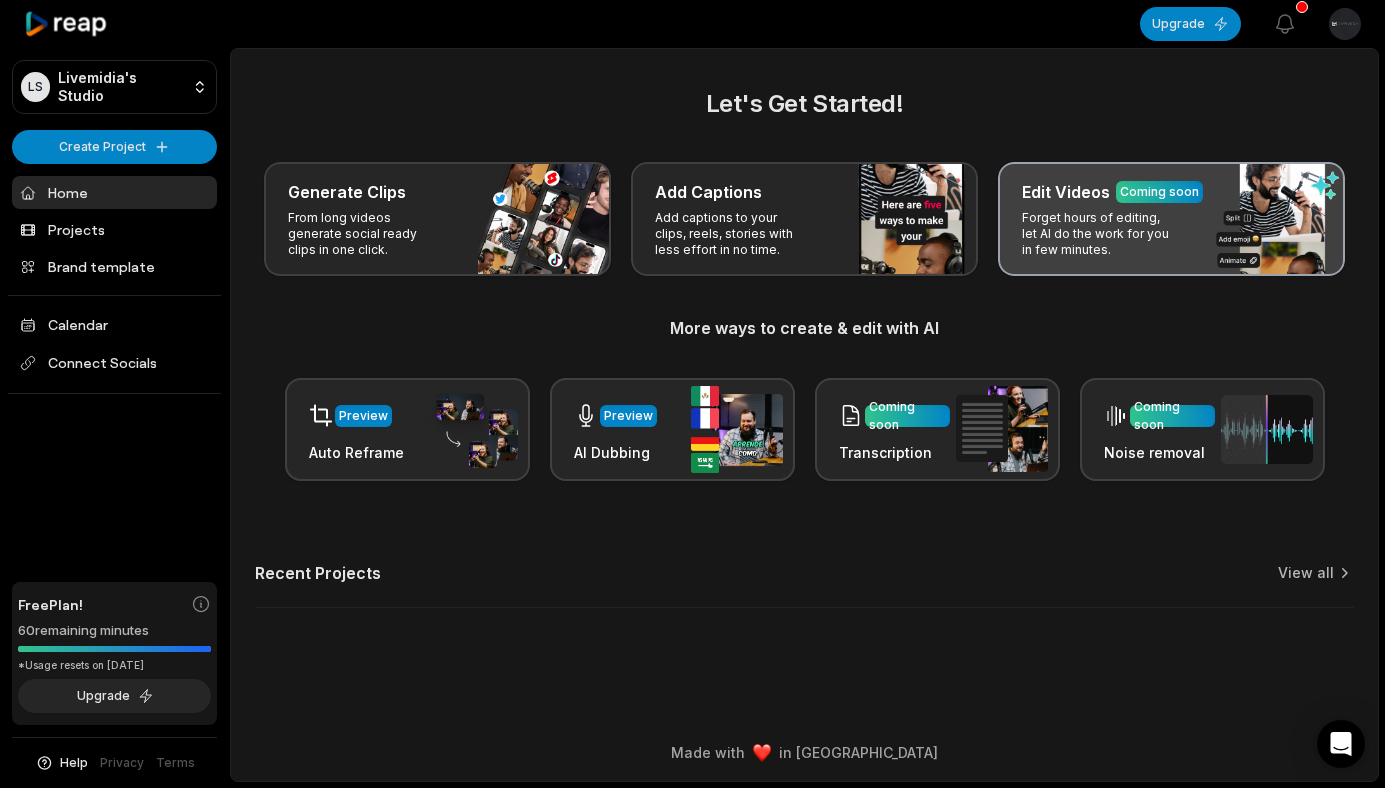 click on "Forget hours of editing, let AI do the work for you in few minutes." at bounding box center [1099, 234] 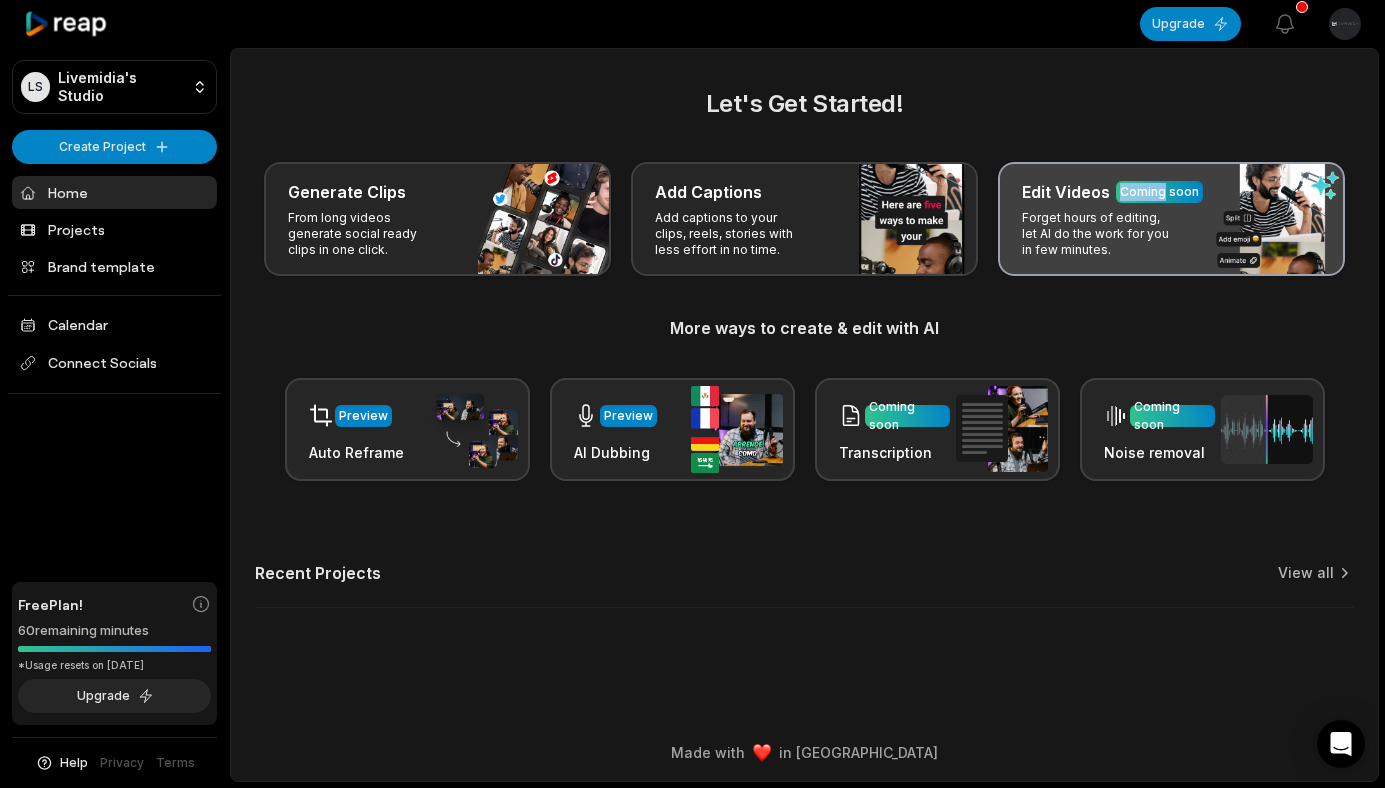 click on "Edit Videos Coming soon" at bounding box center (1171, 192) 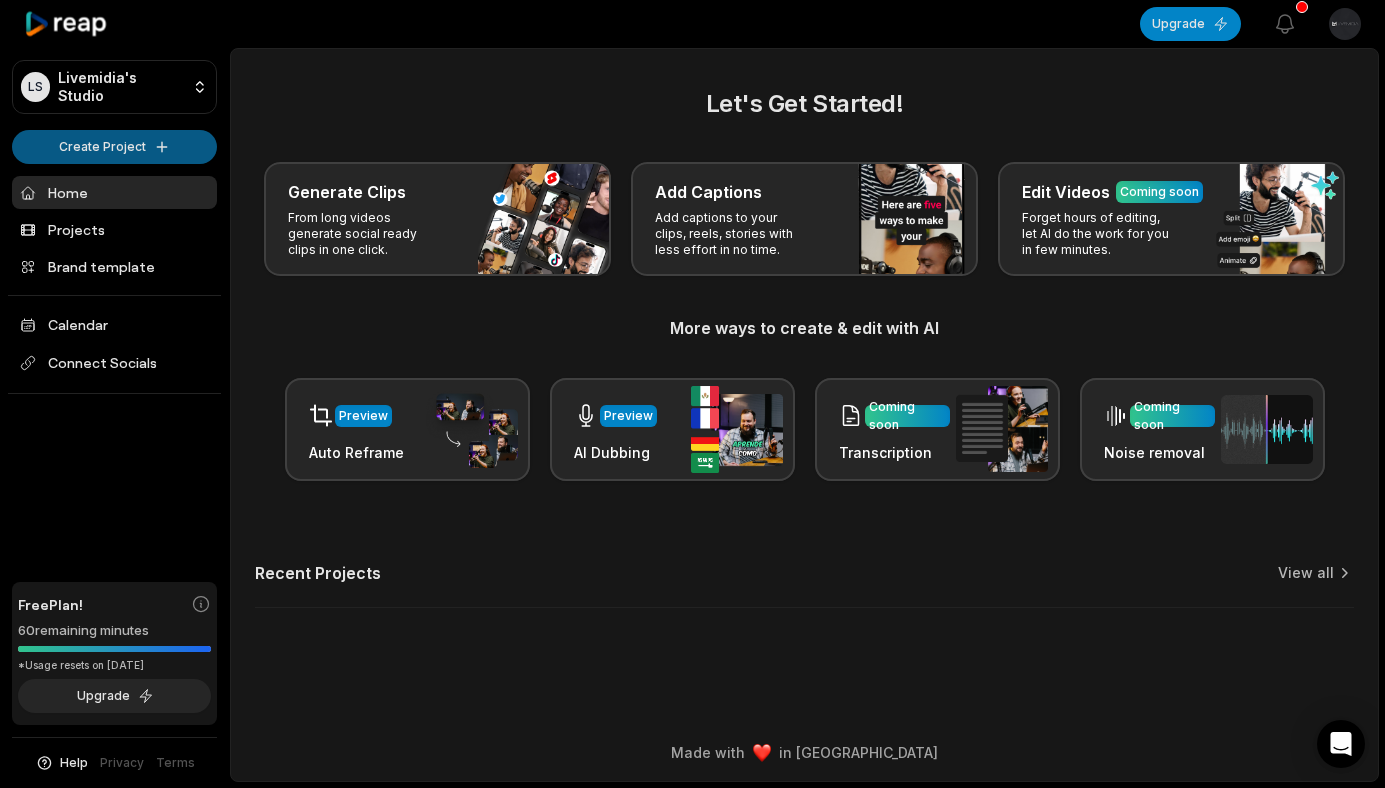 click on "LS Livemidia's Studio Create Project Home Projects Brand template Calendar Connect Socials Free  Plan! 60  remaining minutes *Usage resets on July 31, 2025 Upgrade Help Privacy Terms Open sidebar Upgrade View notifications Open user menu   Let's Get Started! Generate Clips From long videos generate social ready clips in one click. Add Captions Add captions to your clips, reels, stories with less effort in no time. Edit Videos Coming soon Forget hours of editing, let AI do the work for you in few minutes. More ways to create & edit with AI Preview Auto Reframe Preview AI Dubbing Coming soon Transcription Coming soon Noise removal Recent Projects View all Made with   in San Francisco" at bounding box center [692, 394] 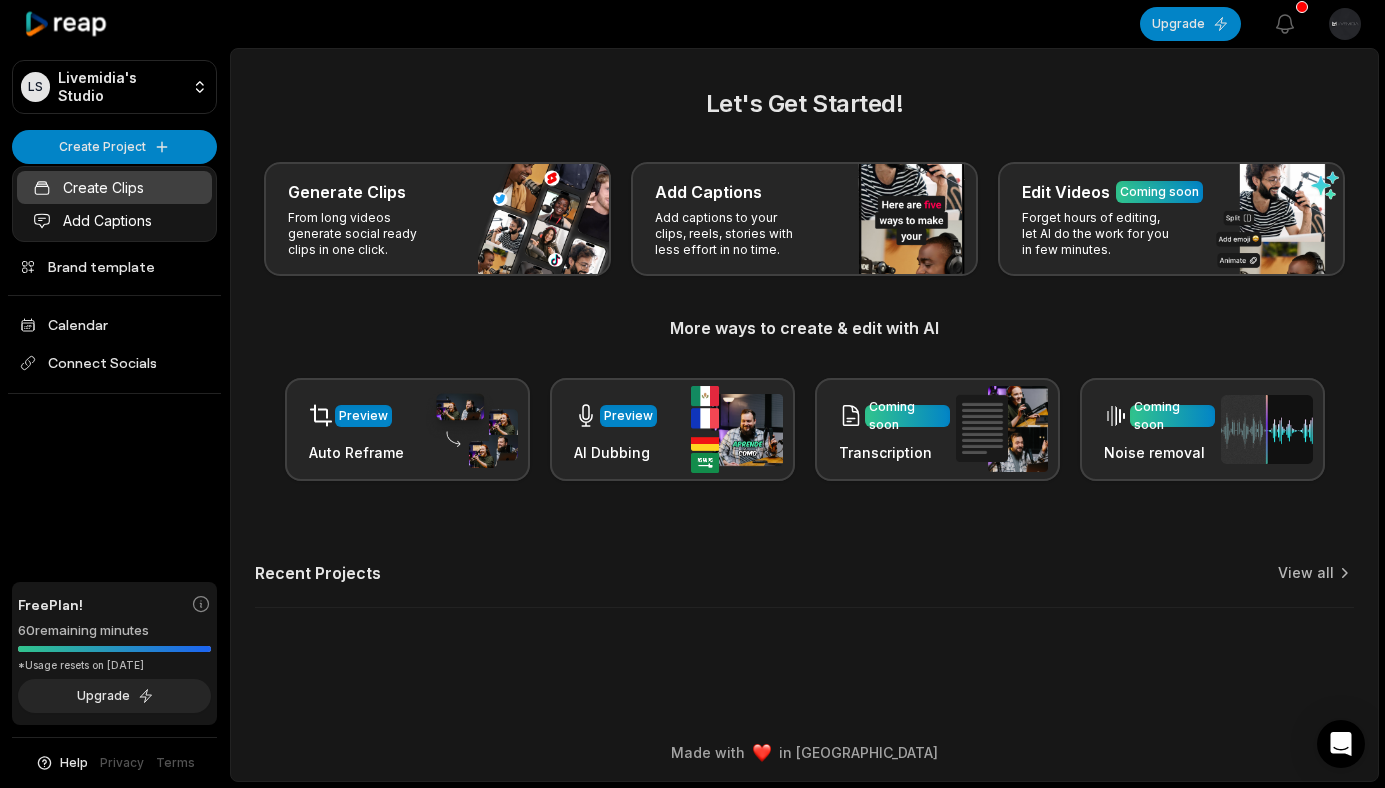 click on "Create Clips" at bounding box center [114, 187] 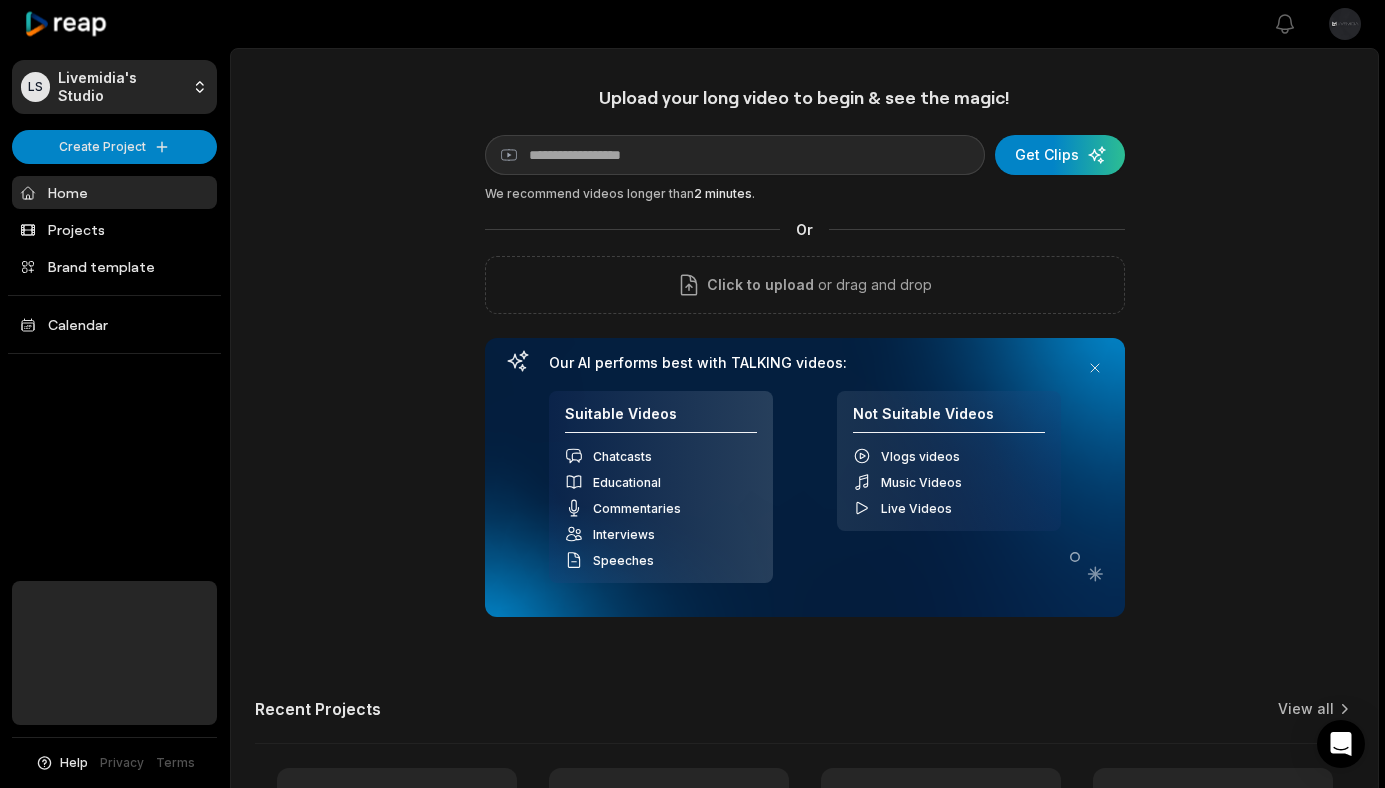scroll, scrollTop: 0, scrollLeft: 0, axis: both 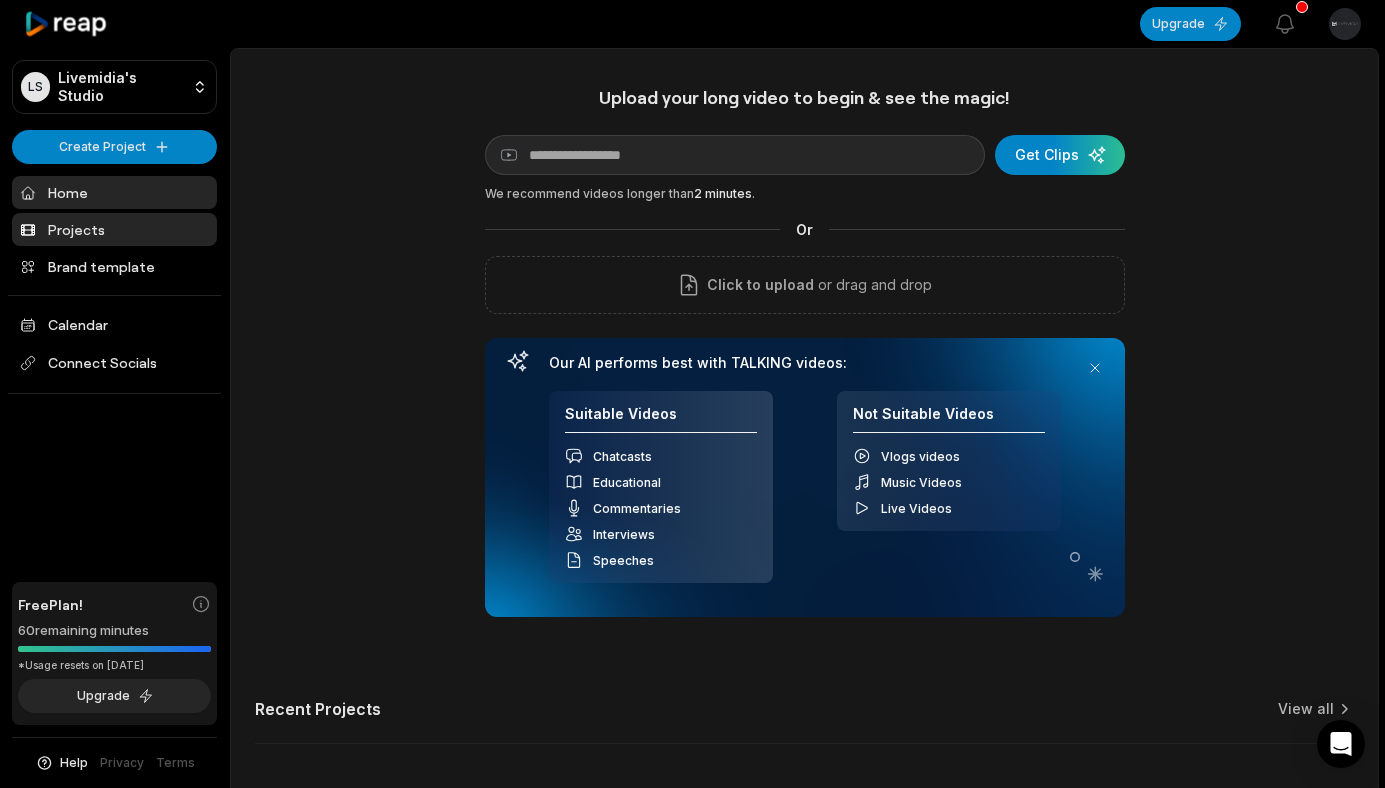 click on "Projects" at bounding box center [114, 229] 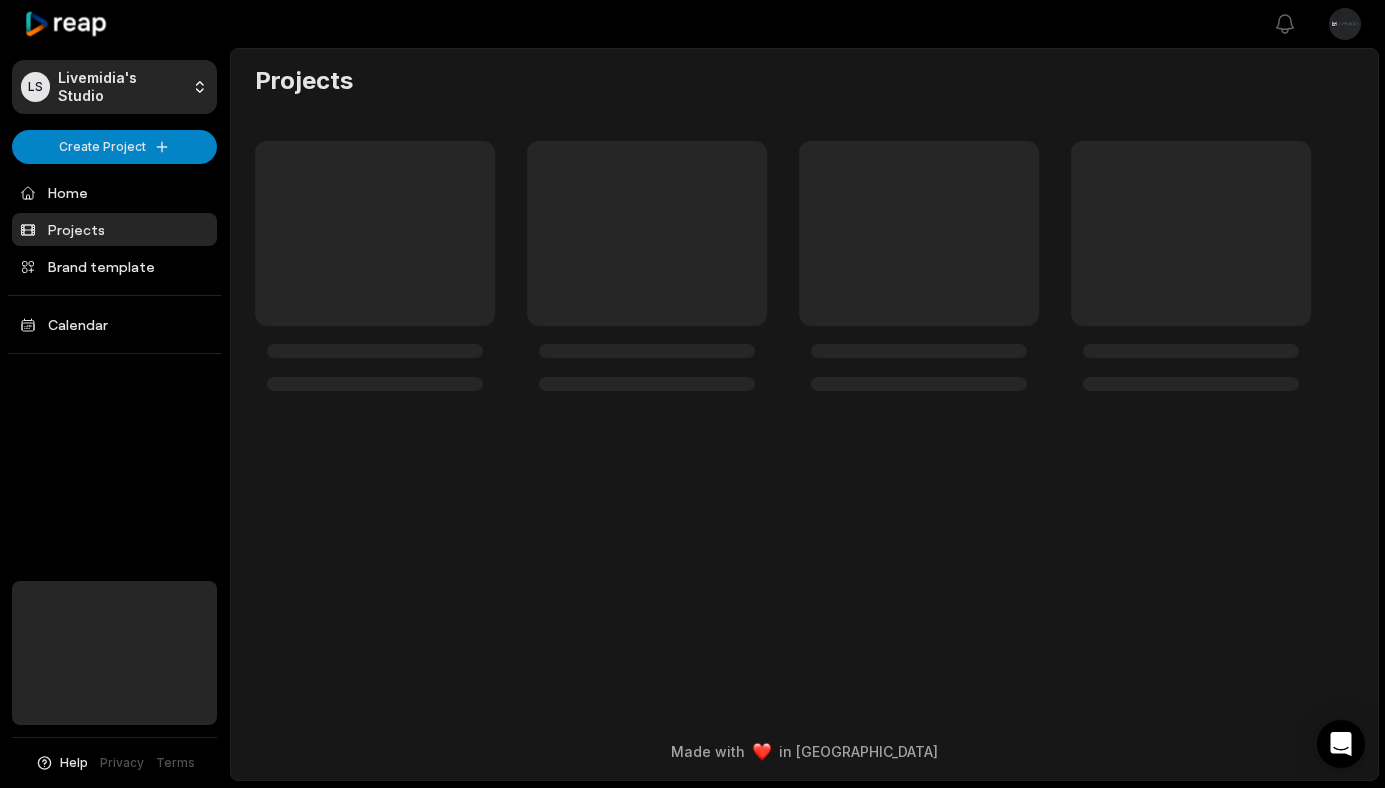 scroll, scrollTop: 0, scrollLeft: 0, axis: both 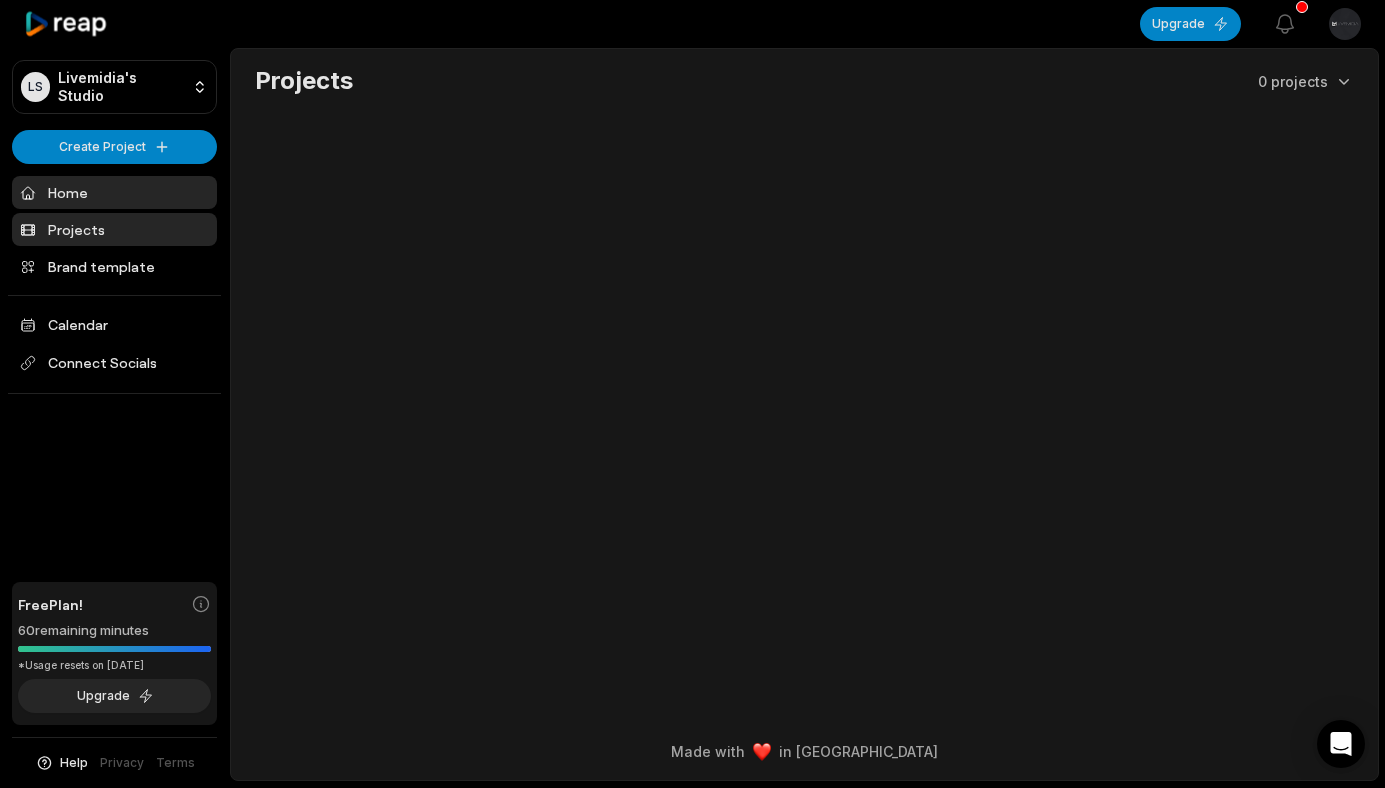 click on "Home" at bounding box center [114, 192] 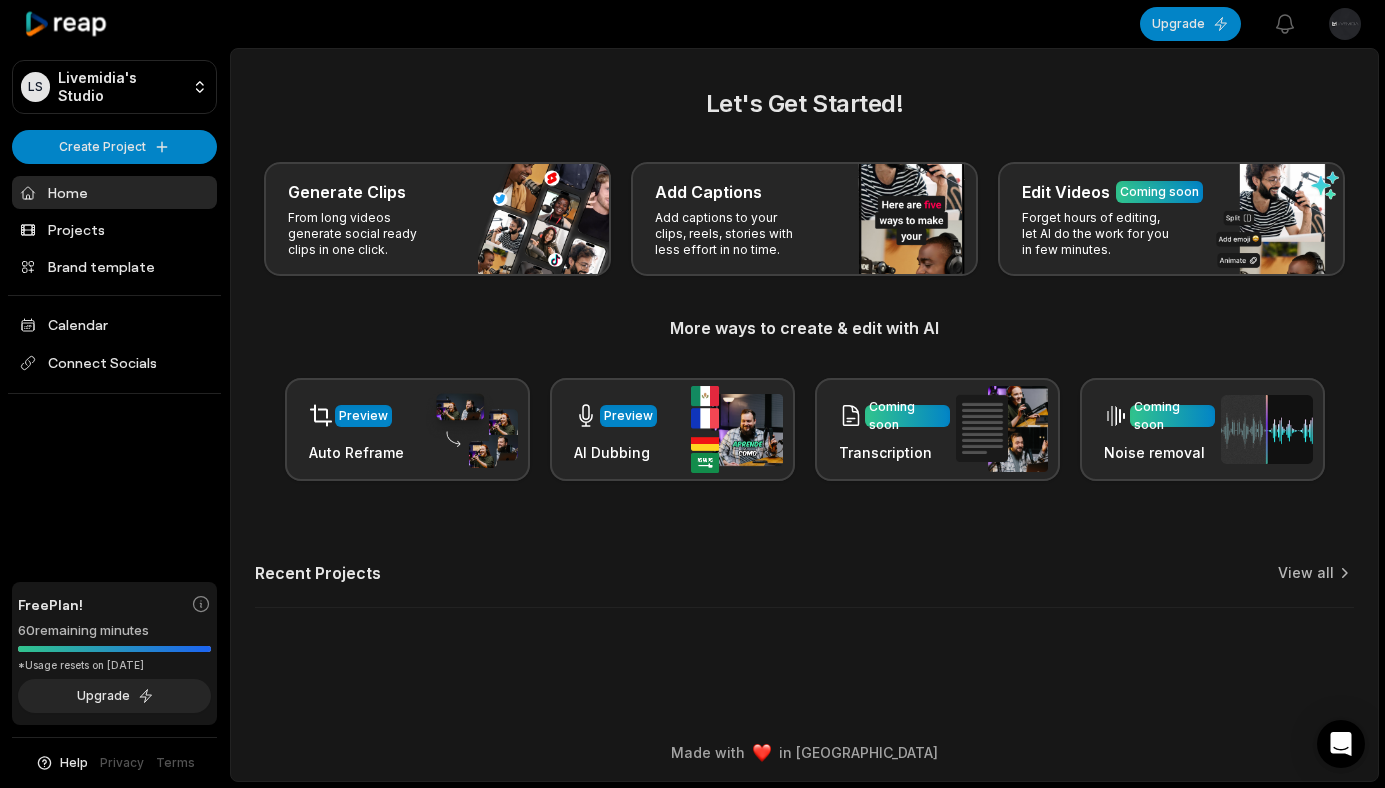 scroll, scrollTop: 0, scrollLeft: 0, axis: both 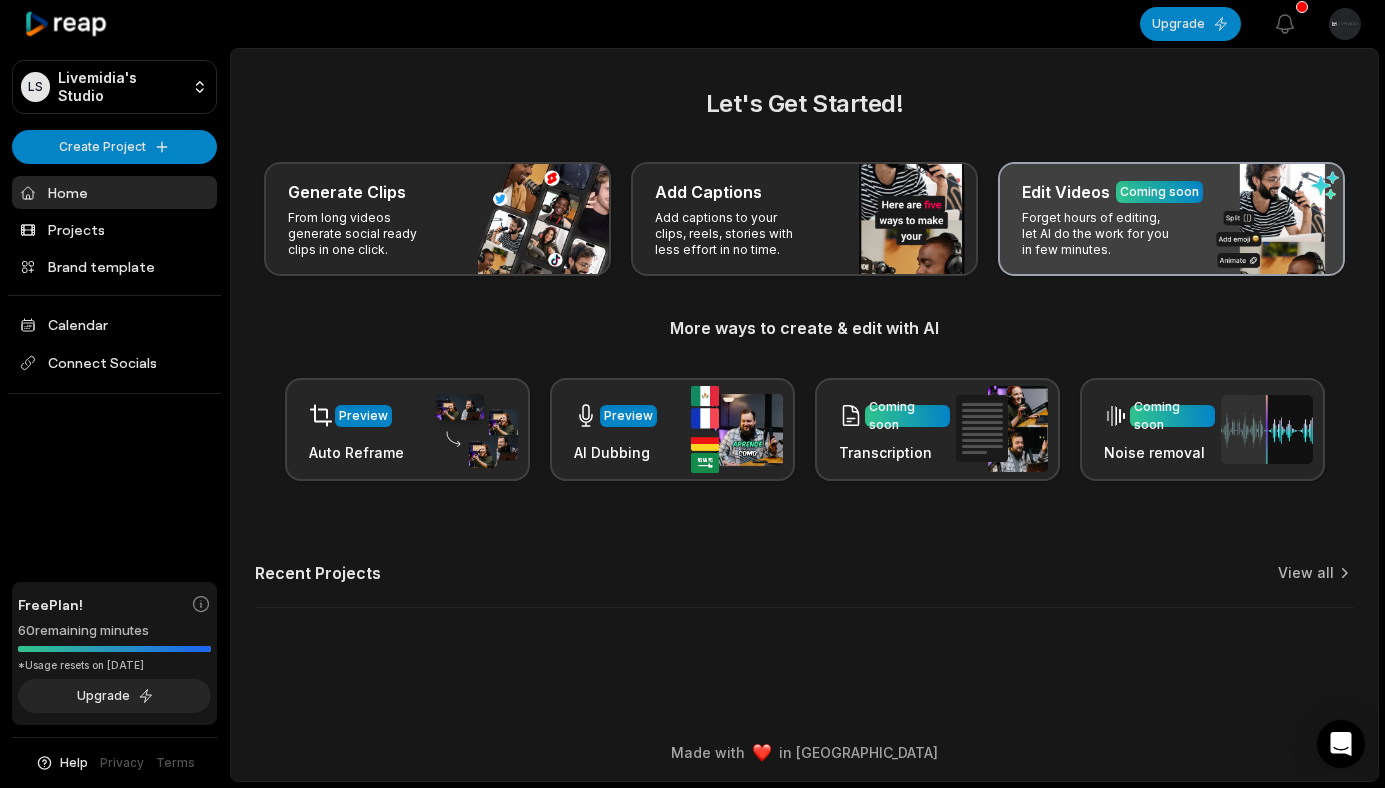 click on "Forget hours of editing, let AI do the work for you in few minutes." at bounding box center [1099, 234] 